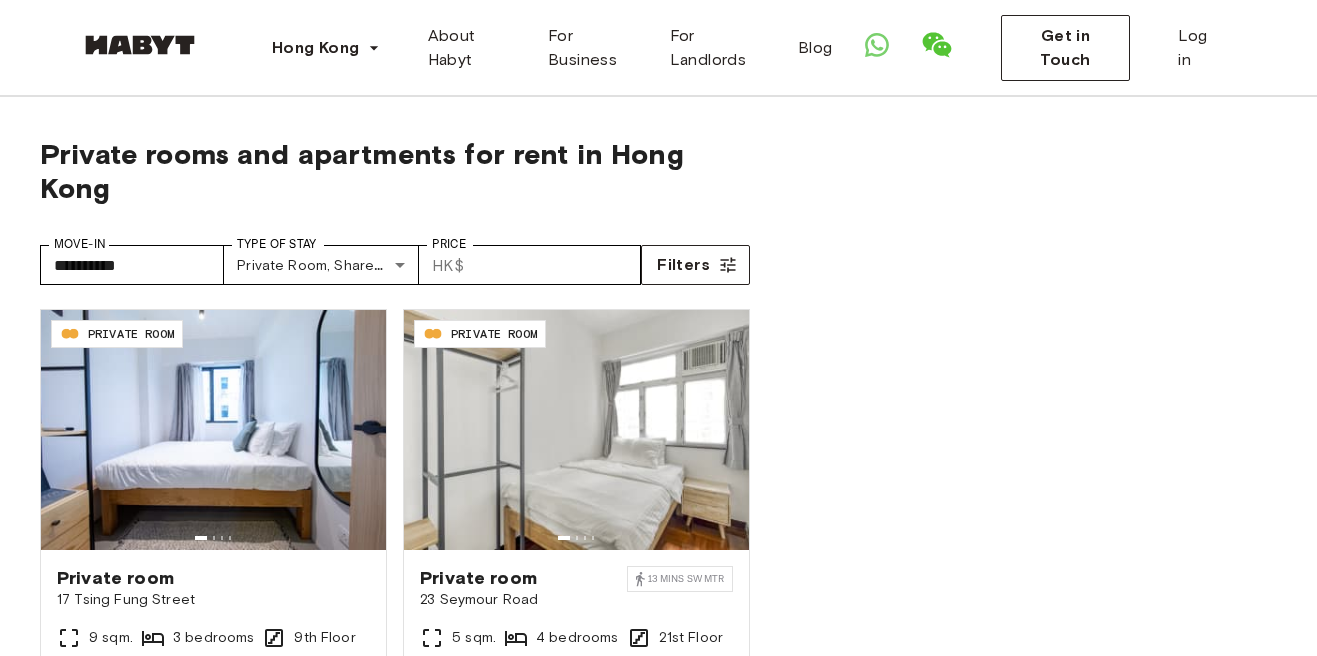 scroll, scrollTop: 504, scrollLeft: 0, axis: vertical 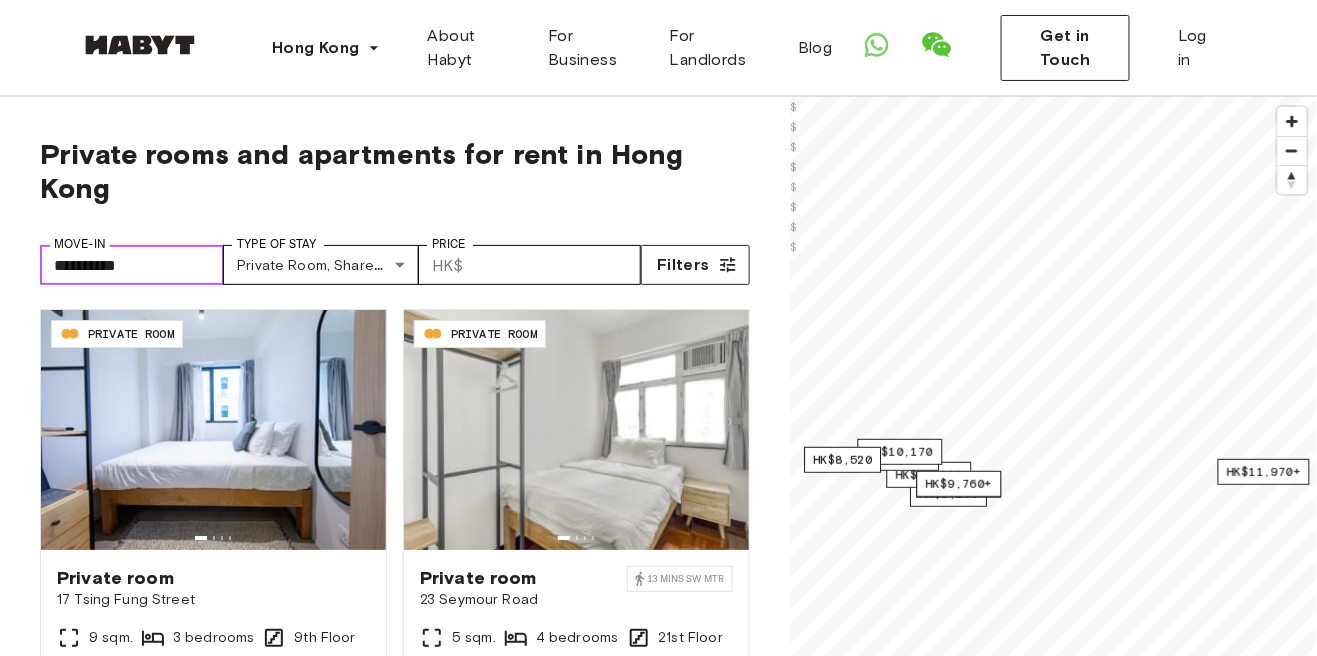 click on "**********" at bounding box center (132, 265) 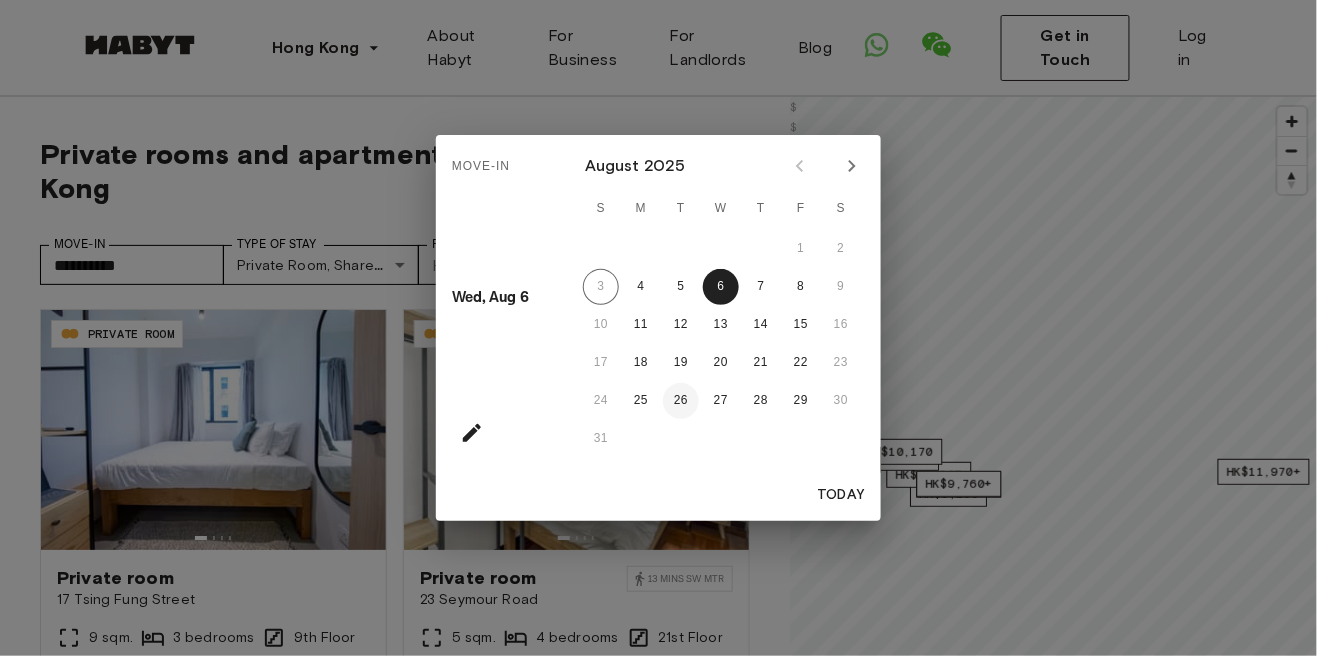click on "26" at bounding box center (681, 401) 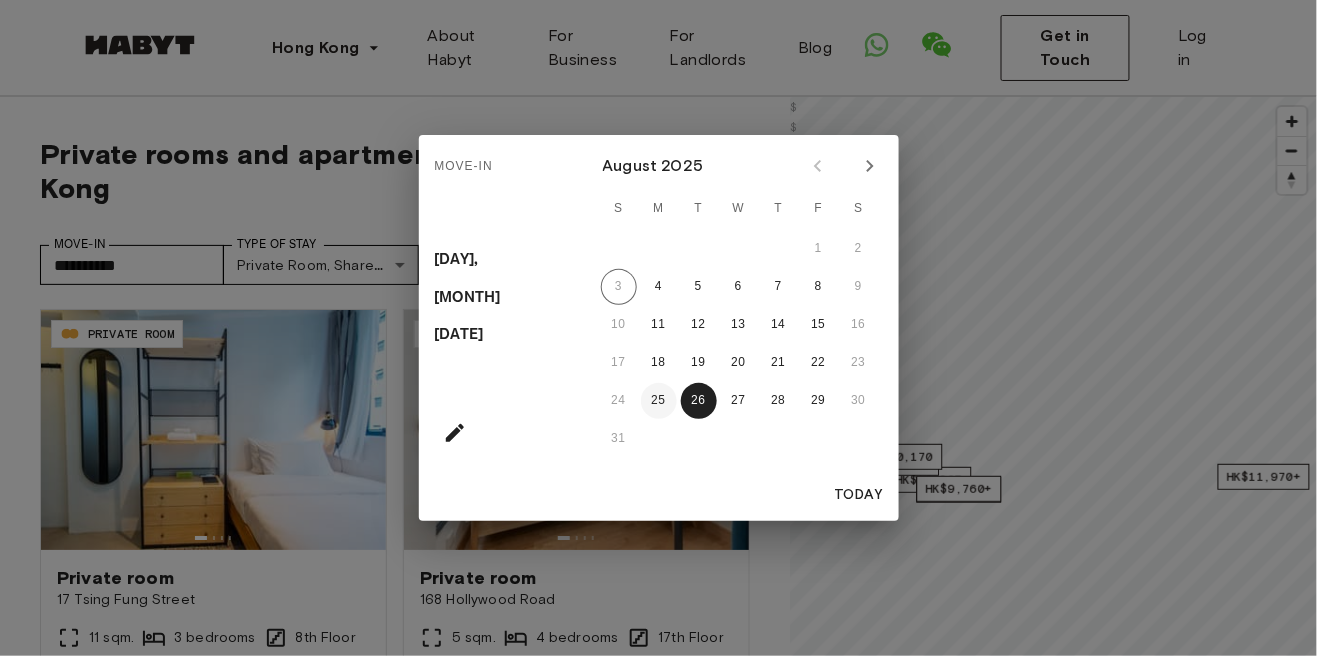 click on "25" at bounding box center (659, 401) 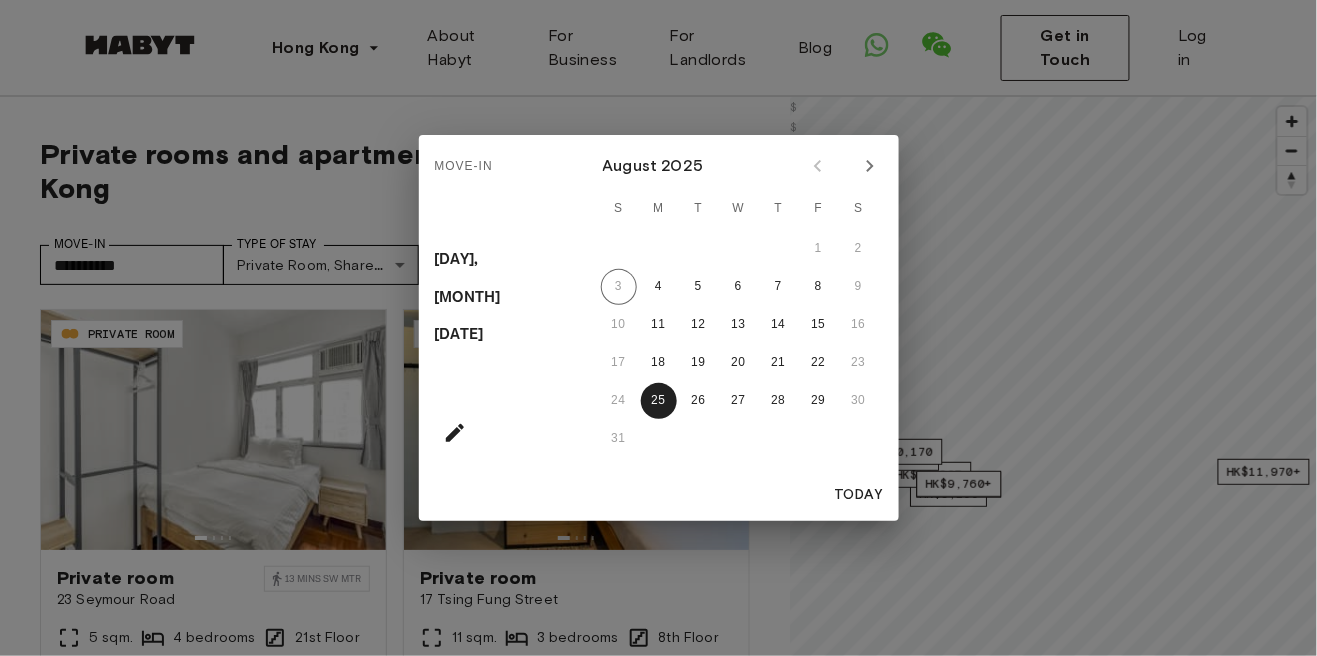 click at bounding box center [870, 166] 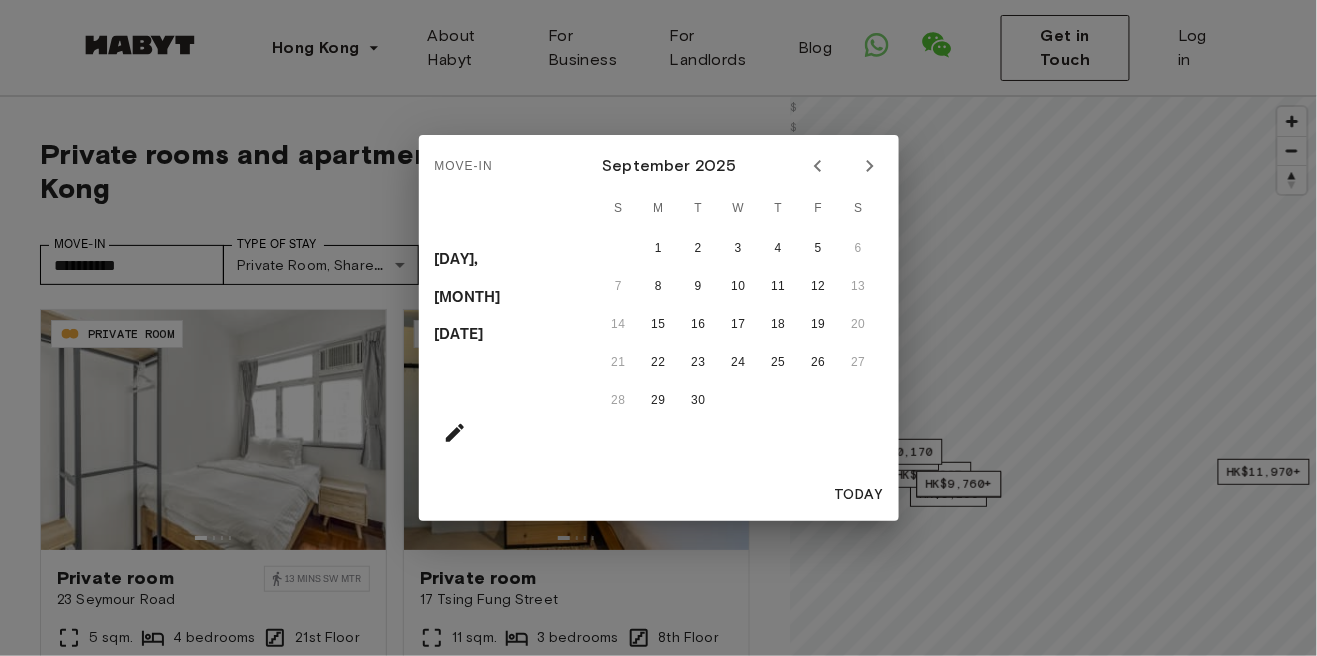 click on "Move-In Mon, Aug 25 September 2025 S M T W T F S 1 2 3 4 5 6 7 8 9 10 11 12 13 14 15 16 17 18 19 20 21 22 23 24 25 26 27 28 29 30 Today" at bounding box center (658, 328) 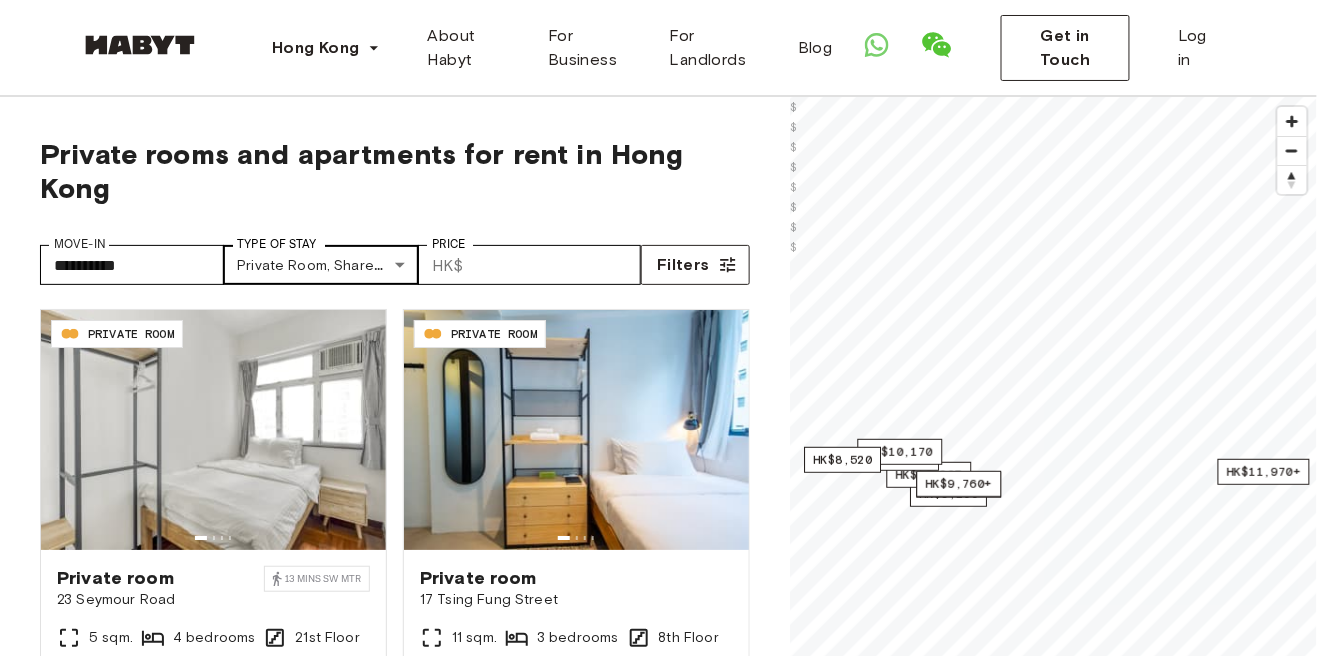 click on "**********" at bounding box center [658, 2352] 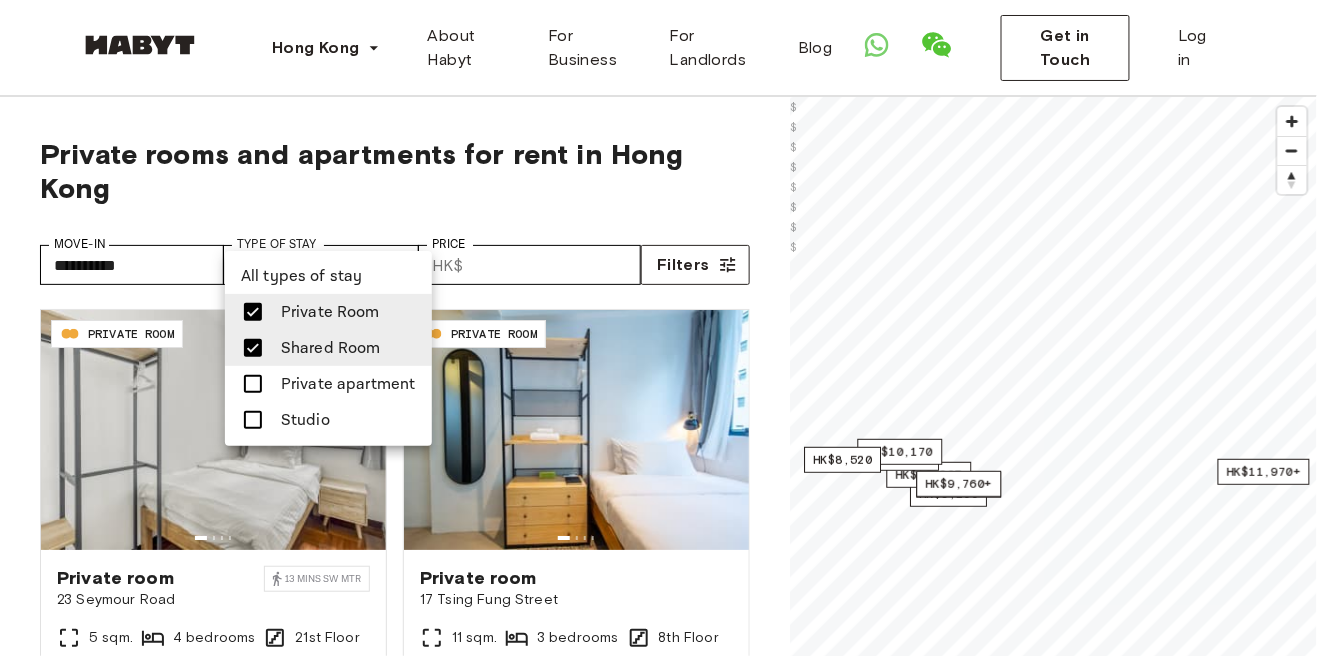 click at bounding box center (658, 328) 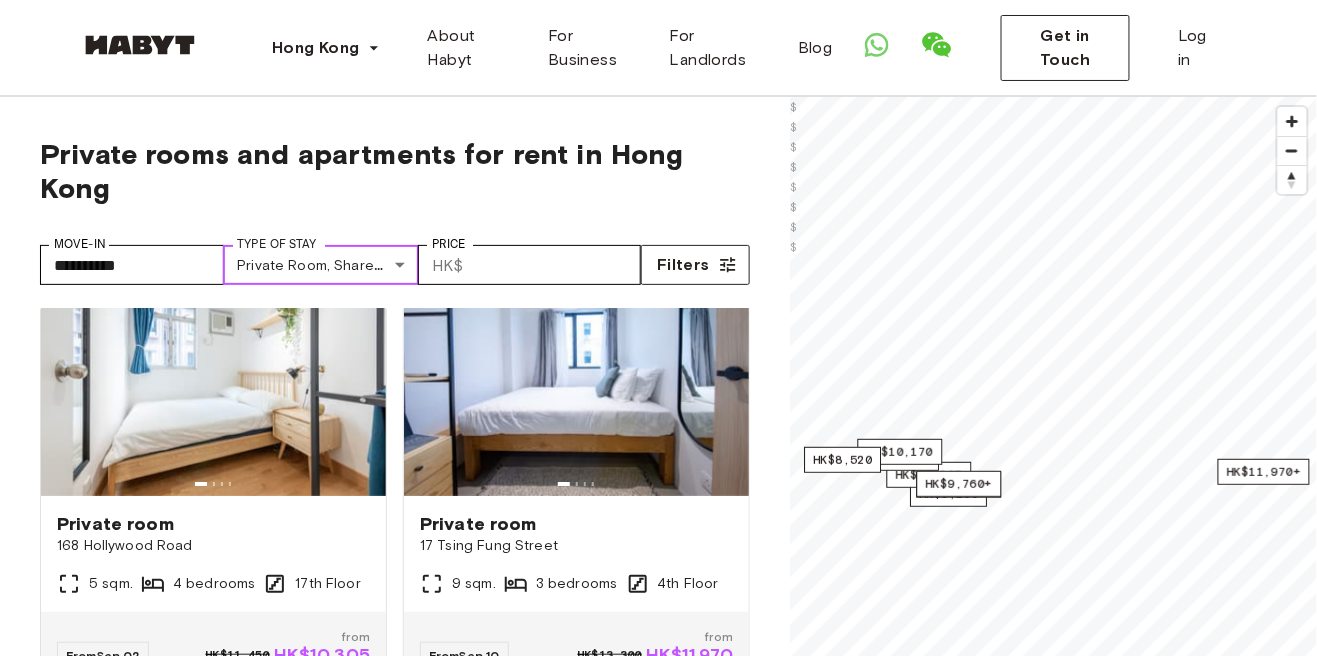 scroll, scrollTop: 0, scrollLeft: 0, axis: both 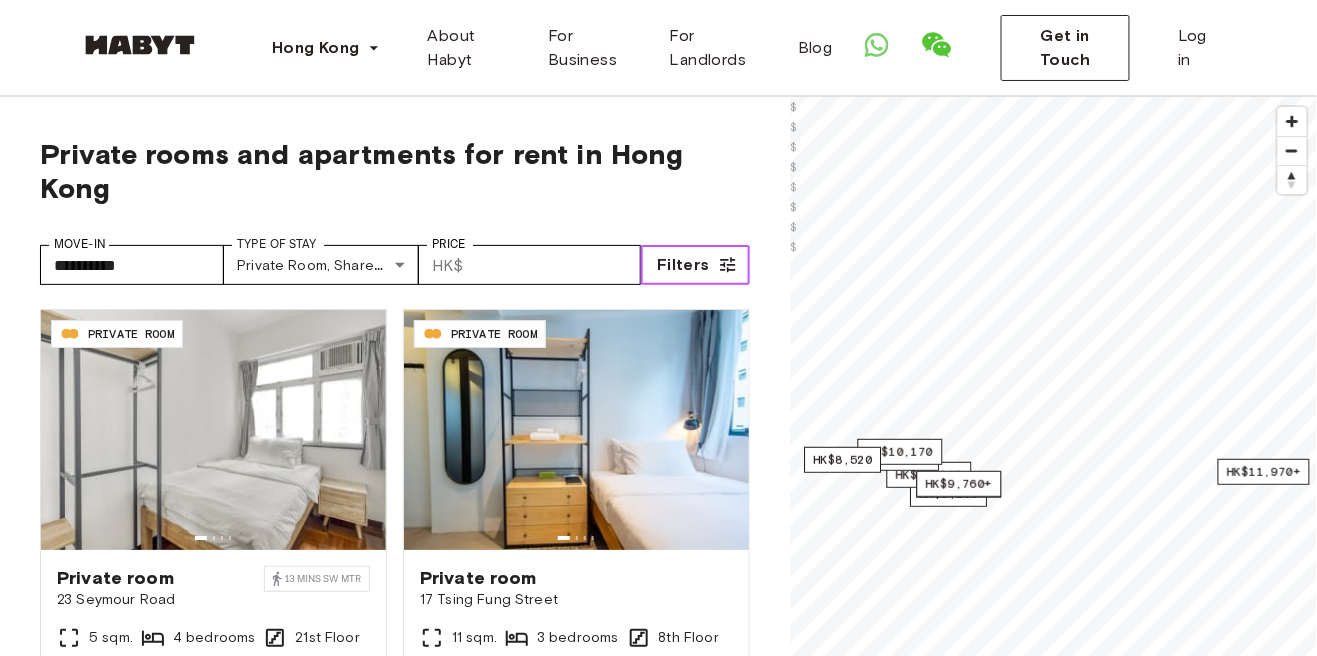 click 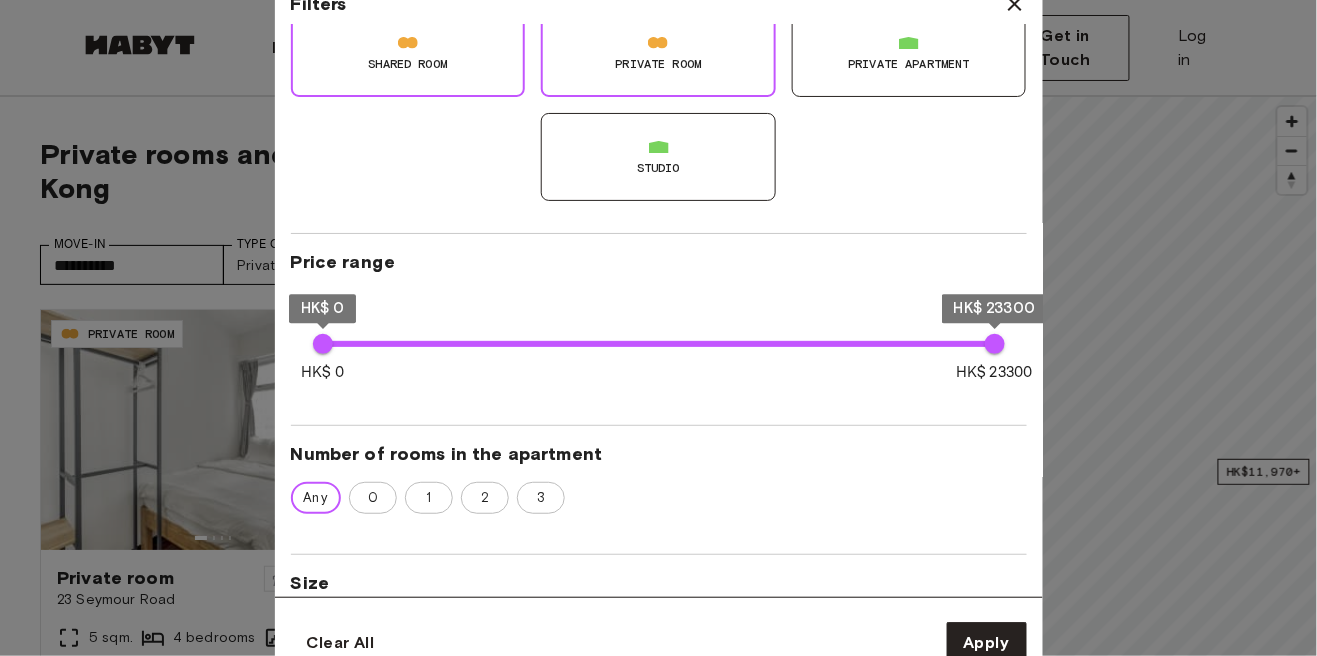 scroll, scrollTop: 204, scrollLeft: 0, axis: vertical 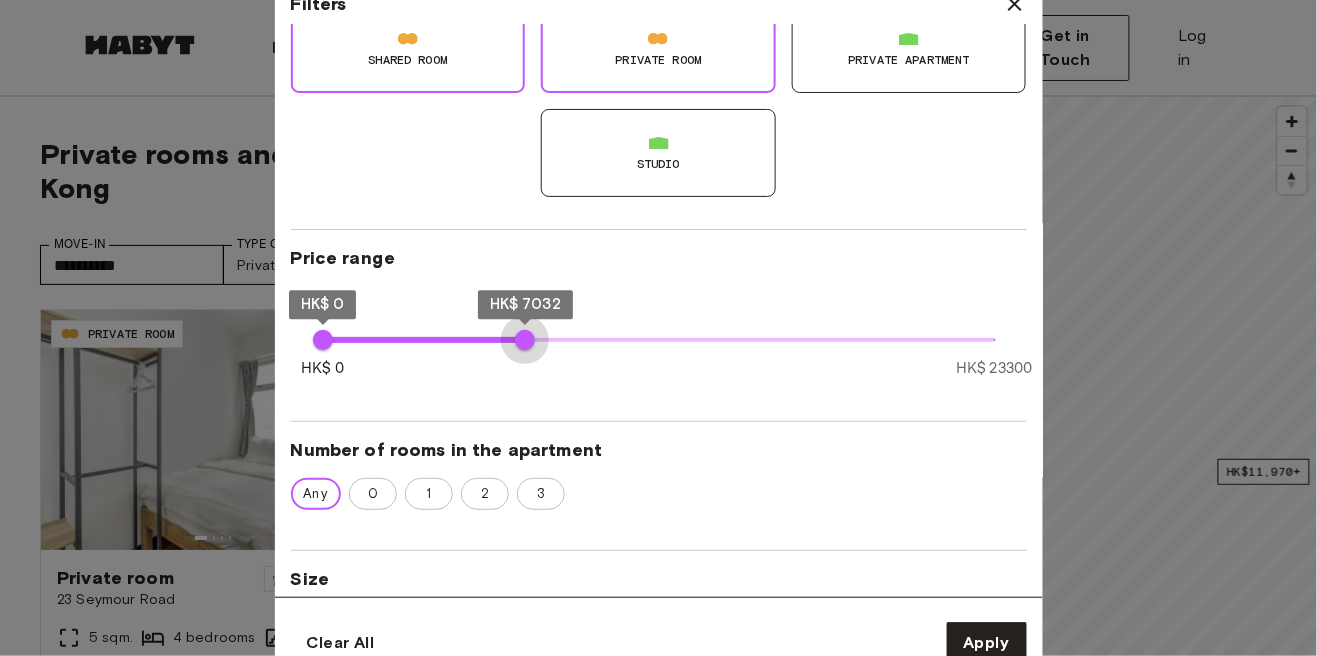 type on "****" 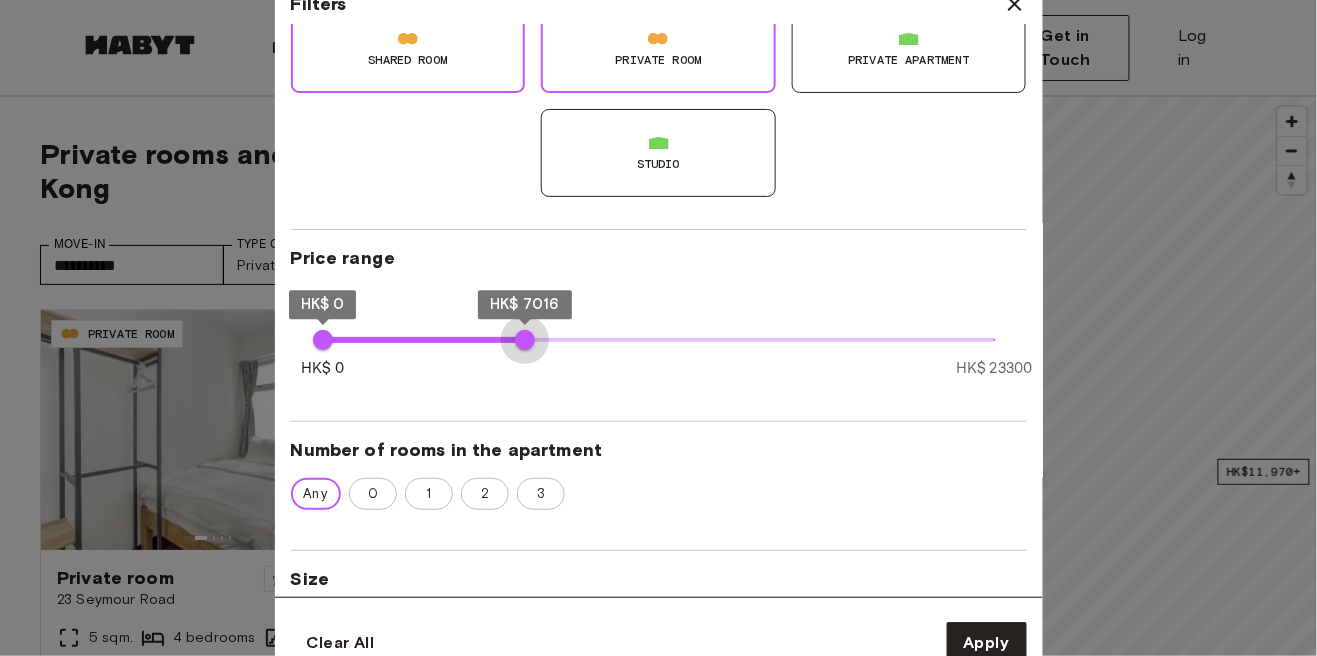 type on "****" 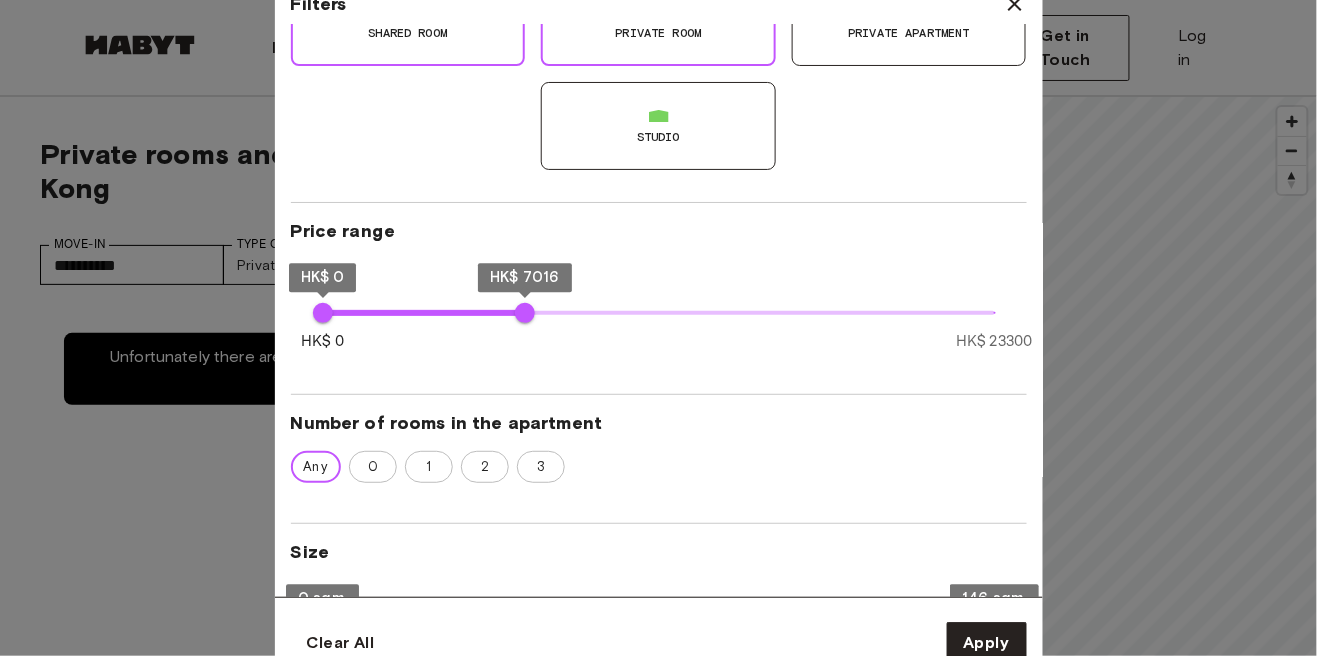 scroll, scrollTop: 231, scrollLeft: 0, axis: vertical 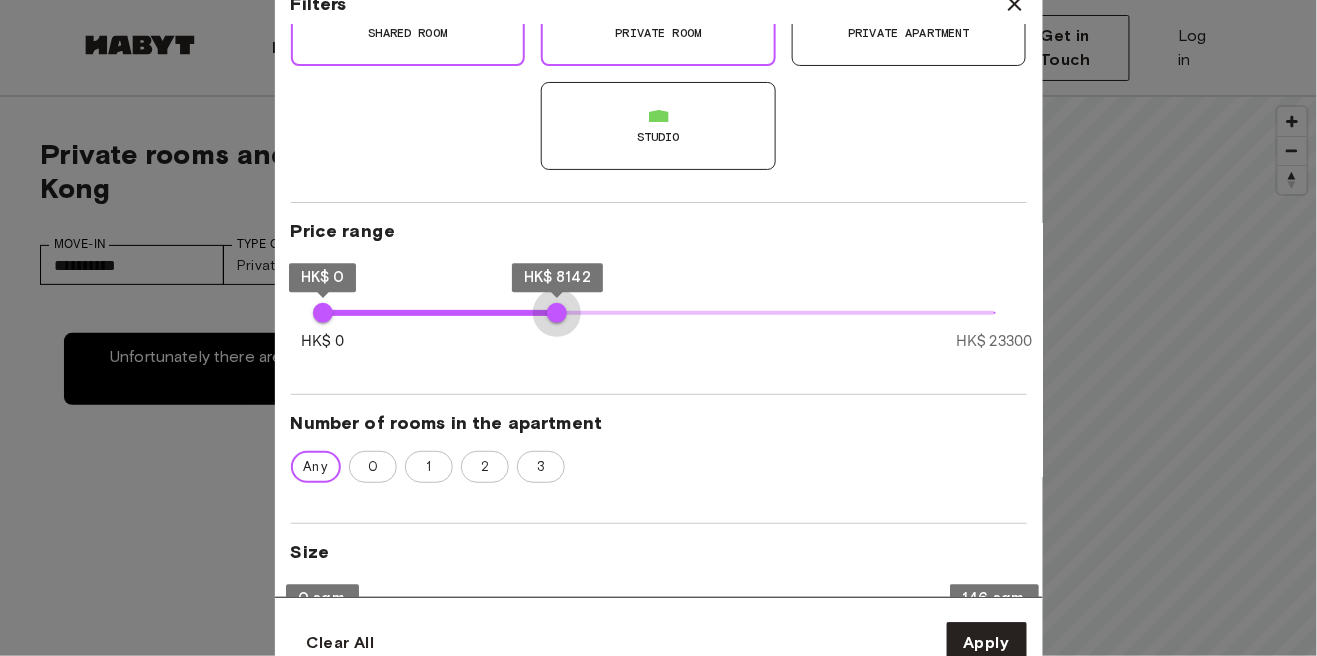 type on "****" 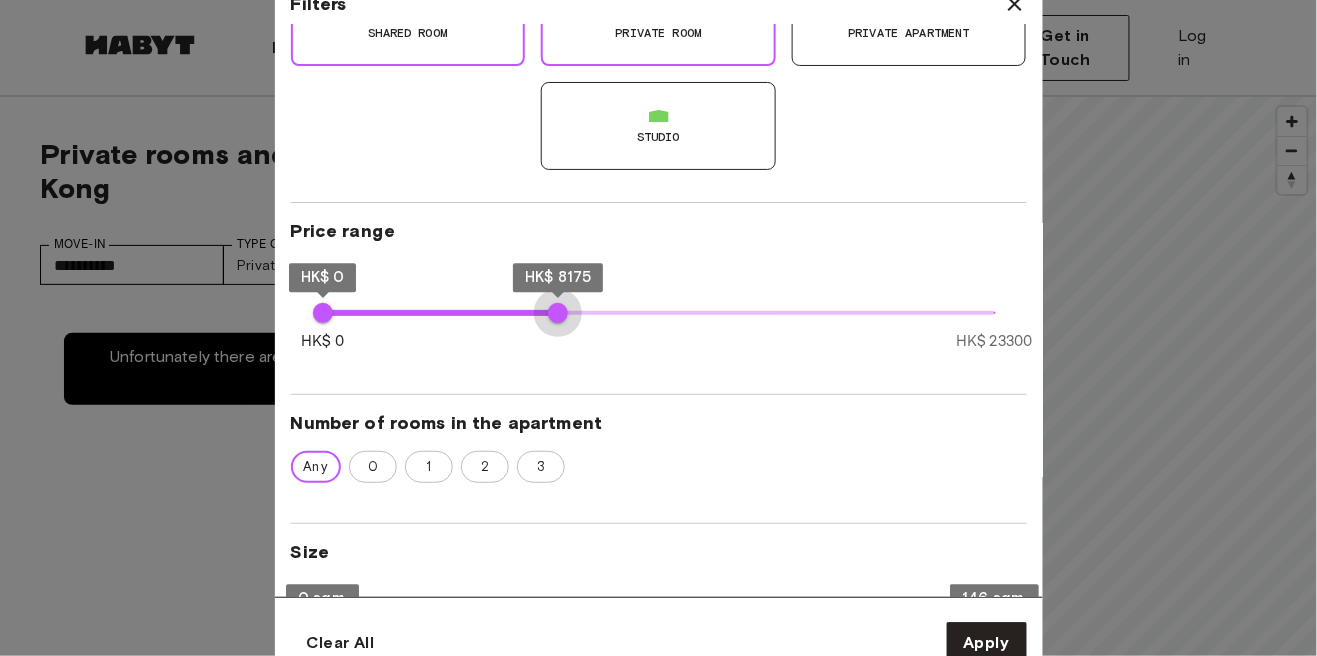 type on "****" 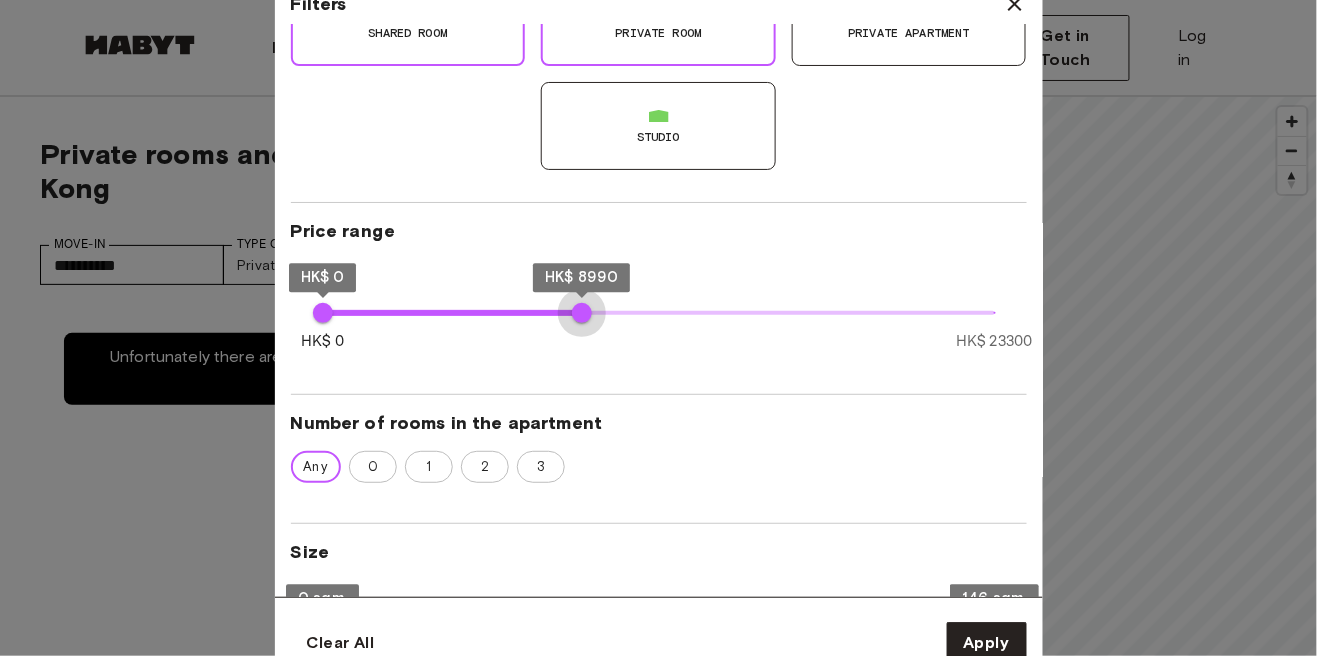 type on "****" 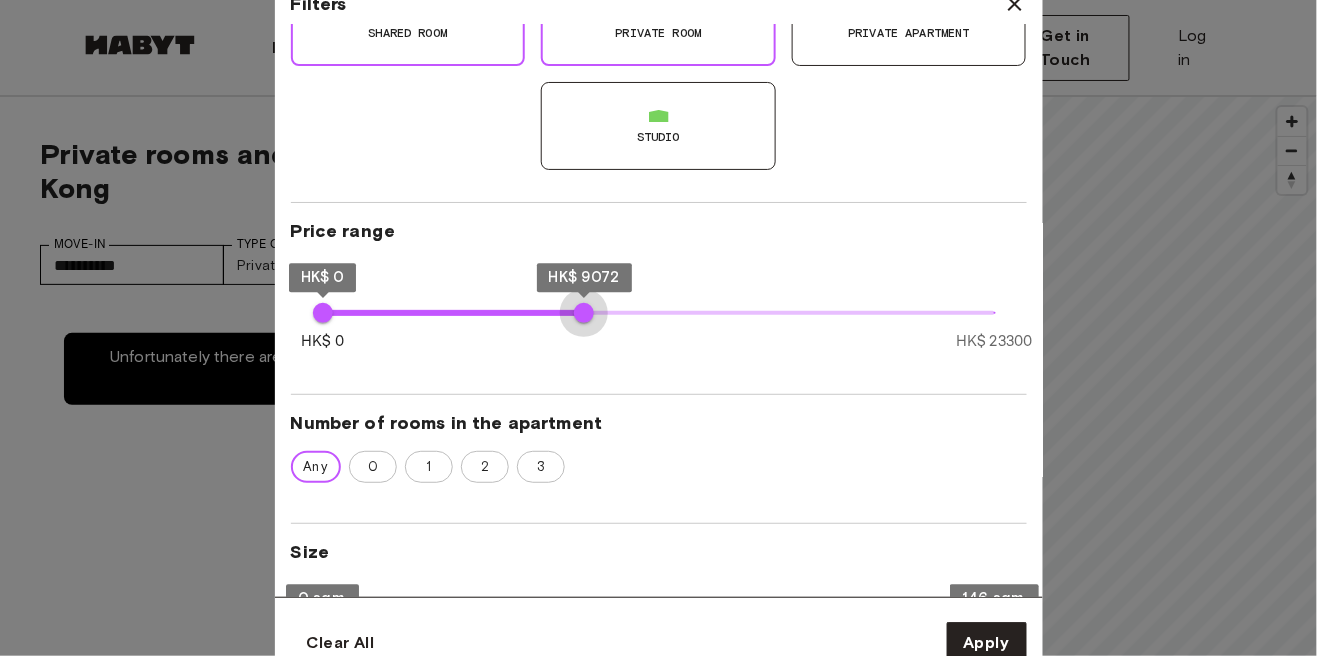 type on "****" 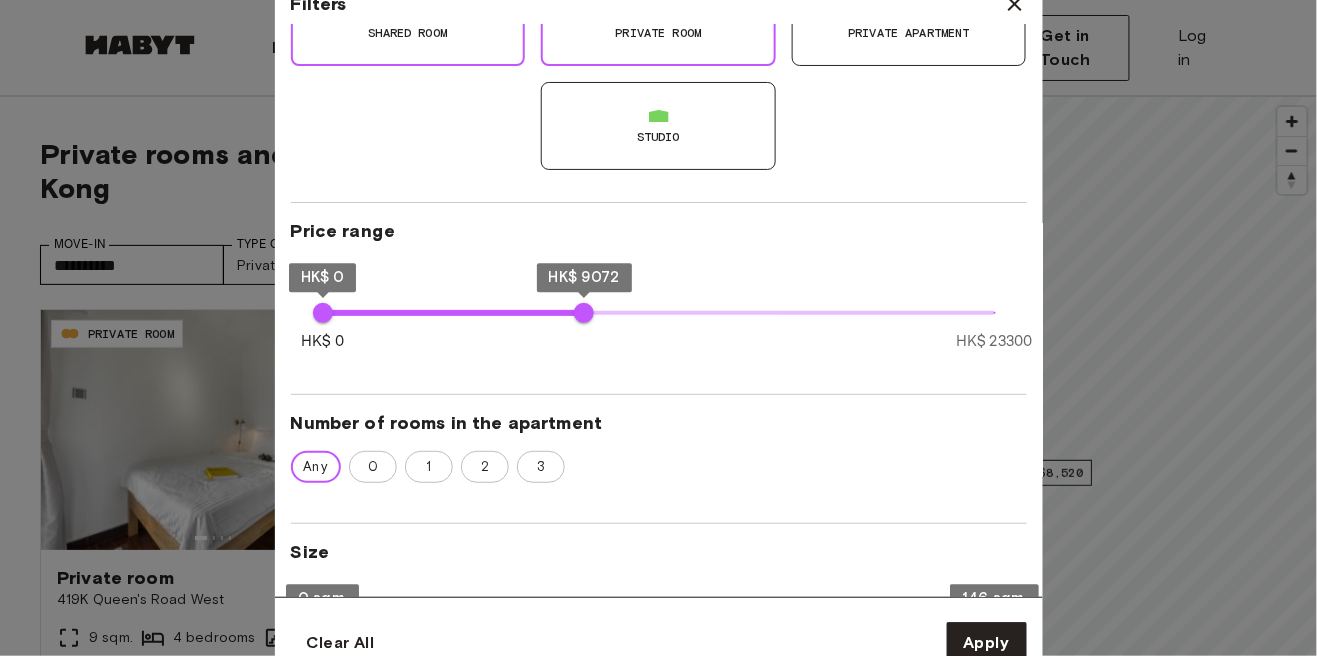 click at bounding box center (658, 328) 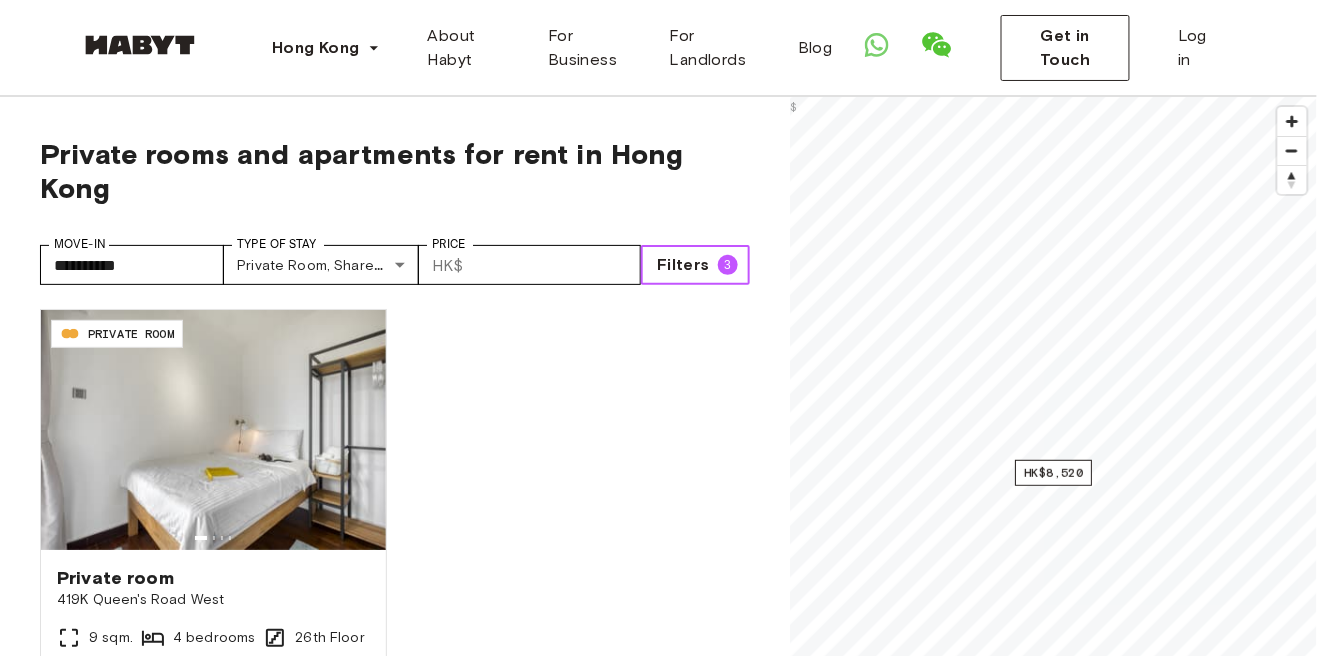 scroll, scrollTop: 1, scrollLeft: 0, axis: vertical 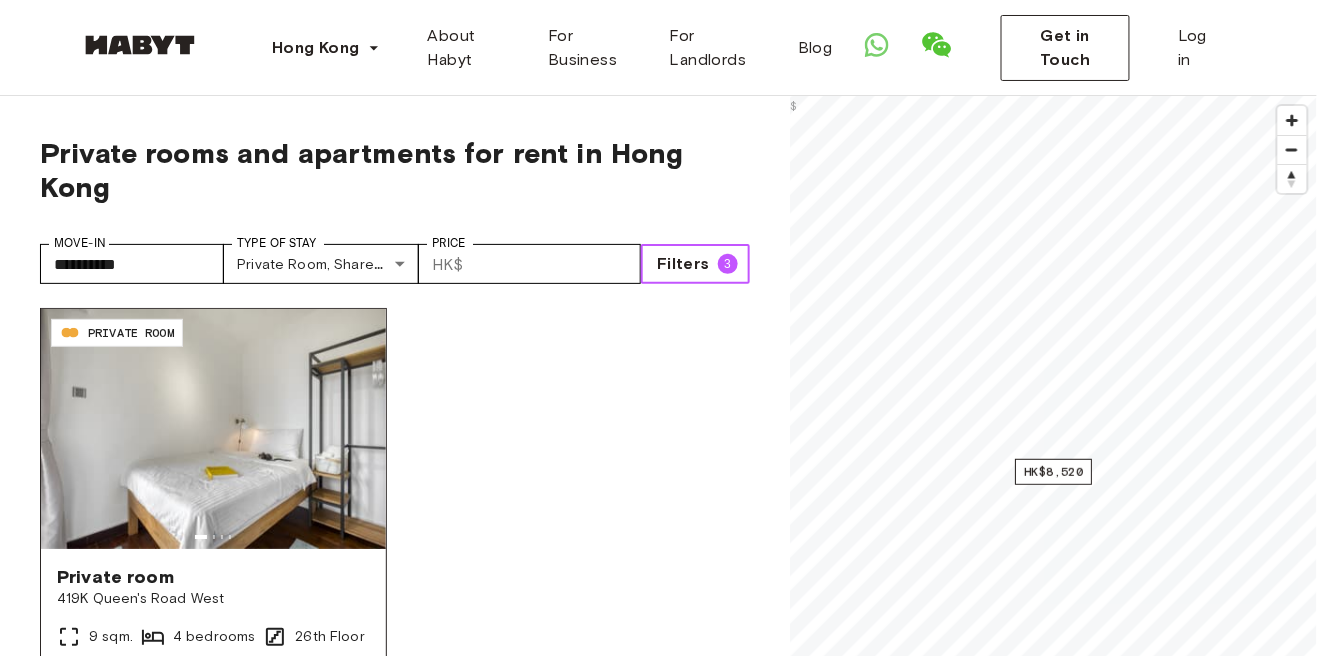 click at bounding box center [213, 429] 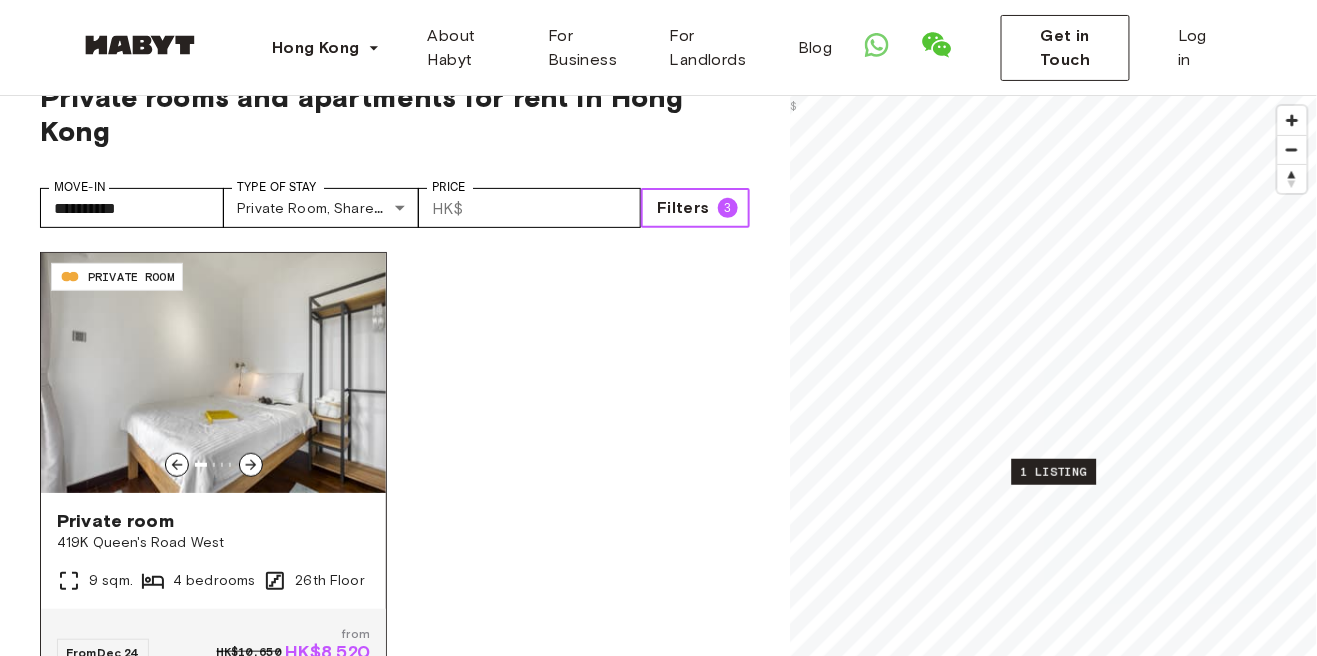 scroll, scrollTop: 97, scrollLeft: 0, axis: vertical 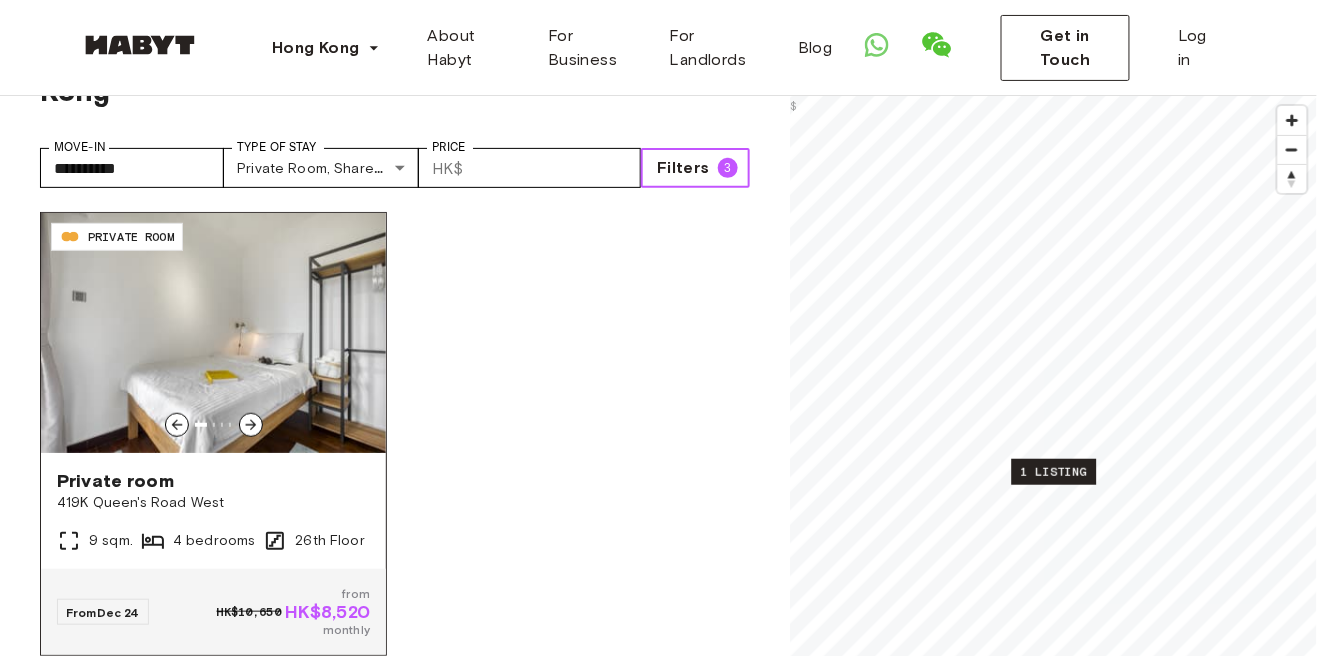 click at bounding box center (213, 333) 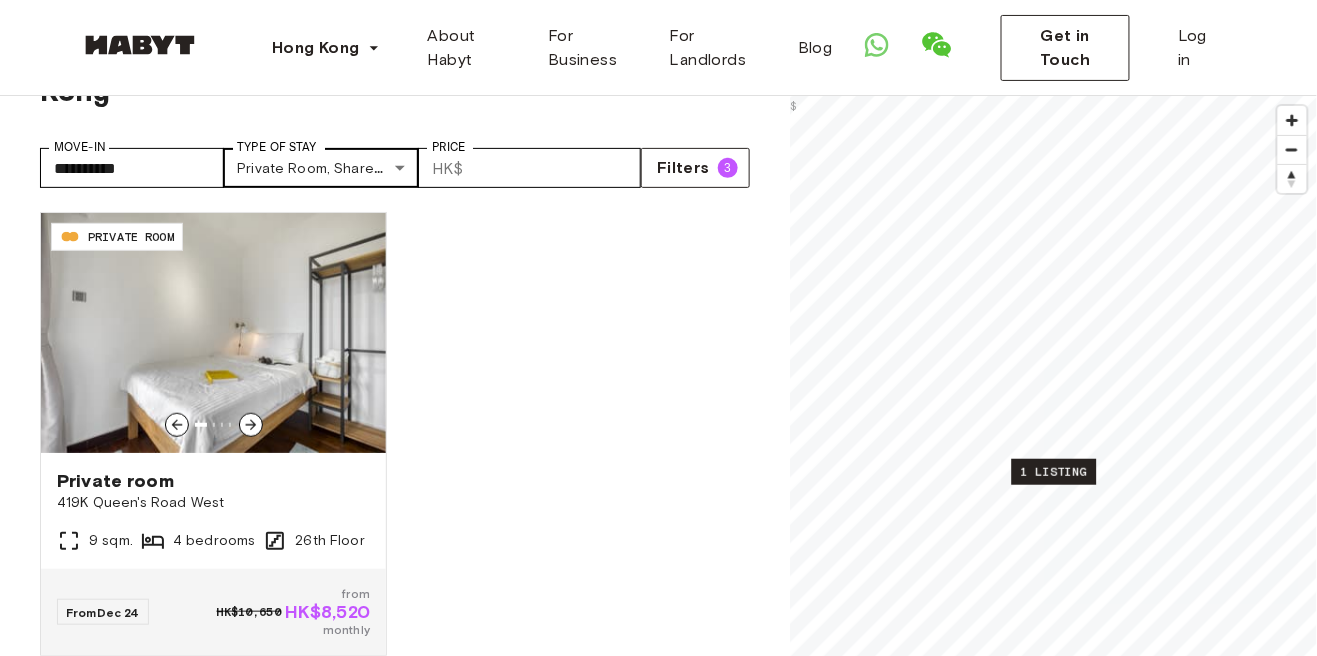 click on "**********" at bounding box center (658, 2255) 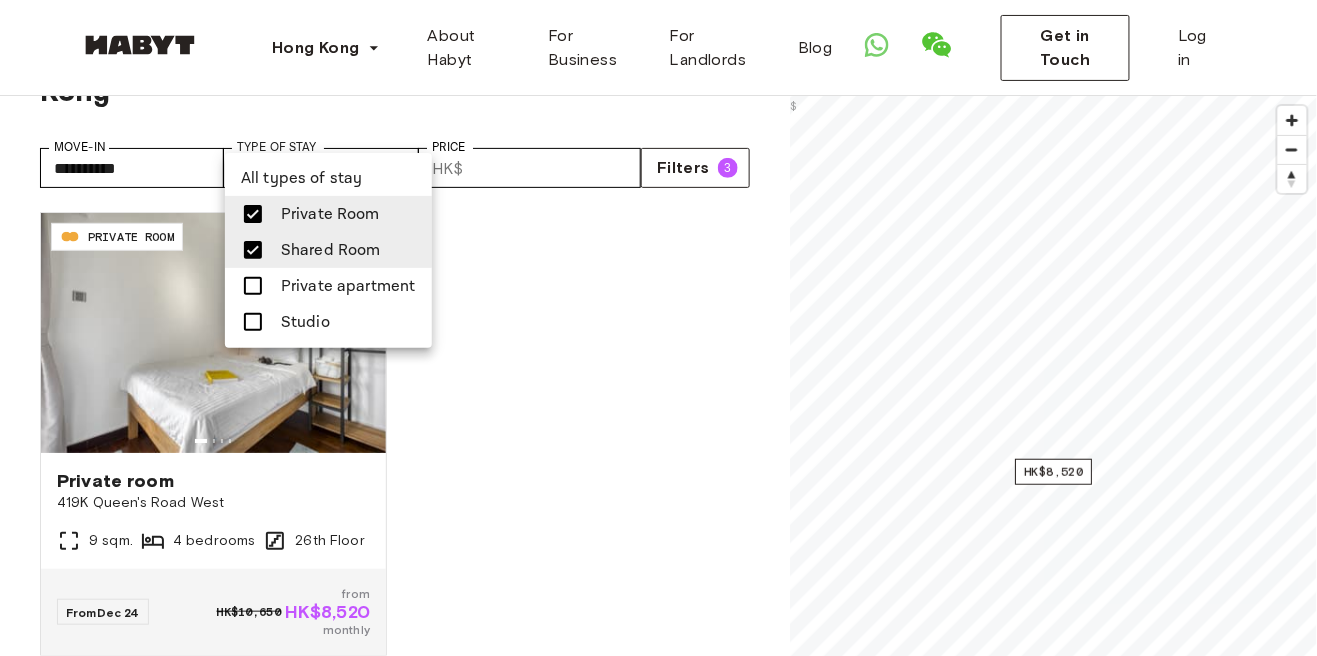 click at bounding box center (253, 286) 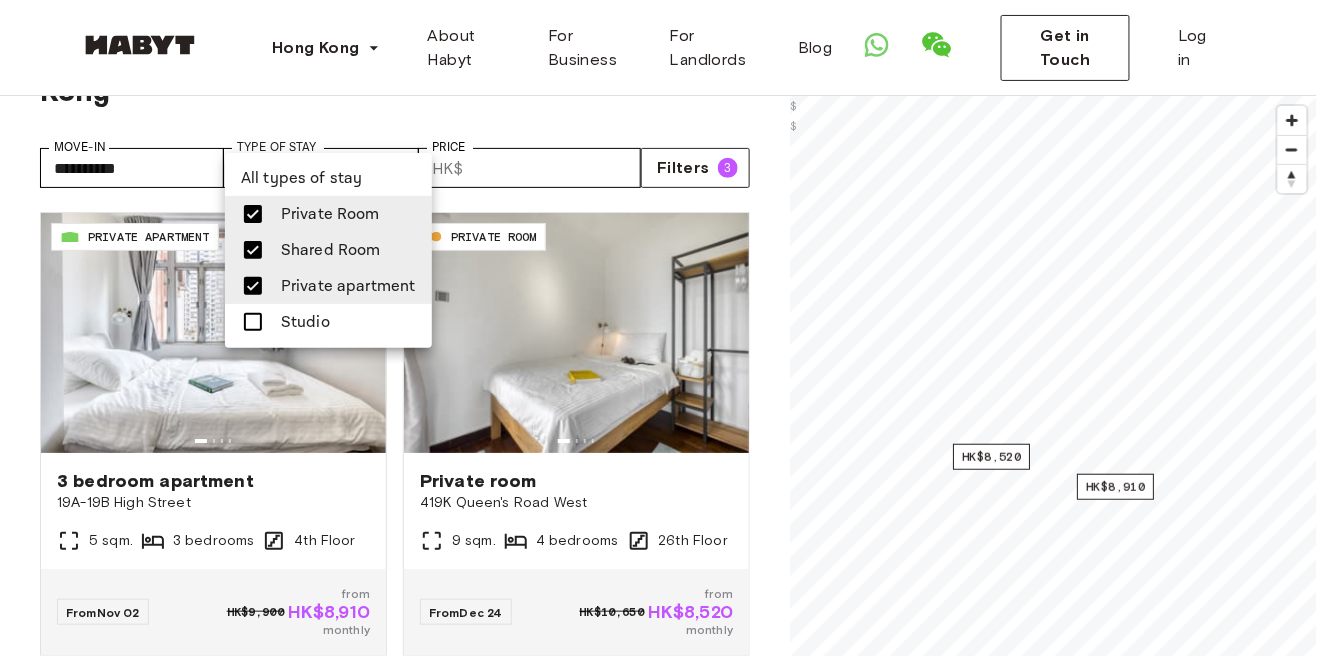 click at bounding box center [658, 328] 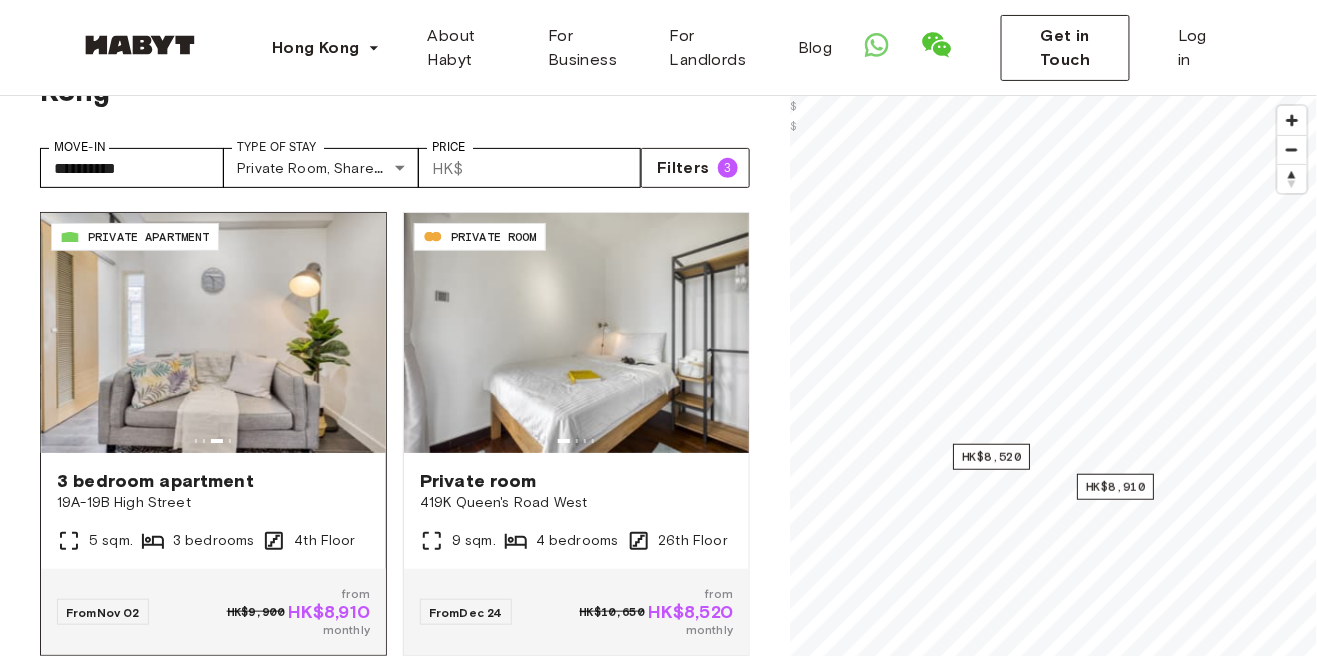 click on "3 bedroom apartment" at bounding box center [213, 481] 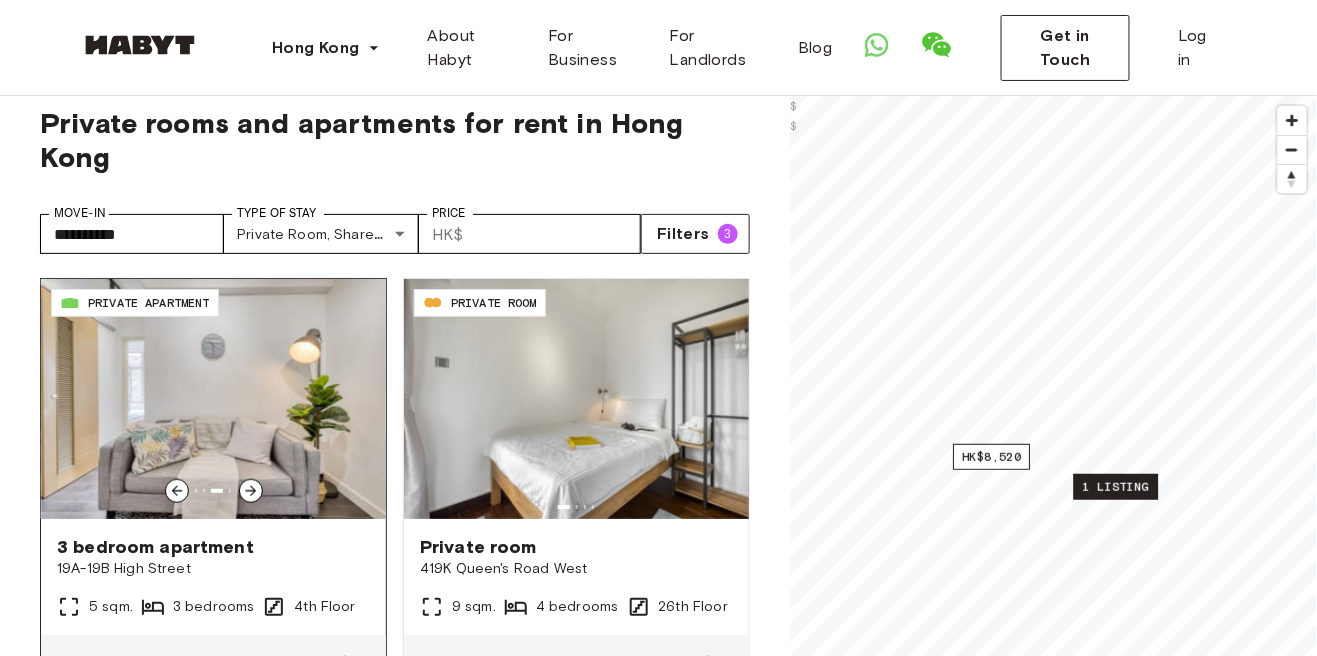 scroll, scrollTop: 0, scrollLeft: 0, axis: both 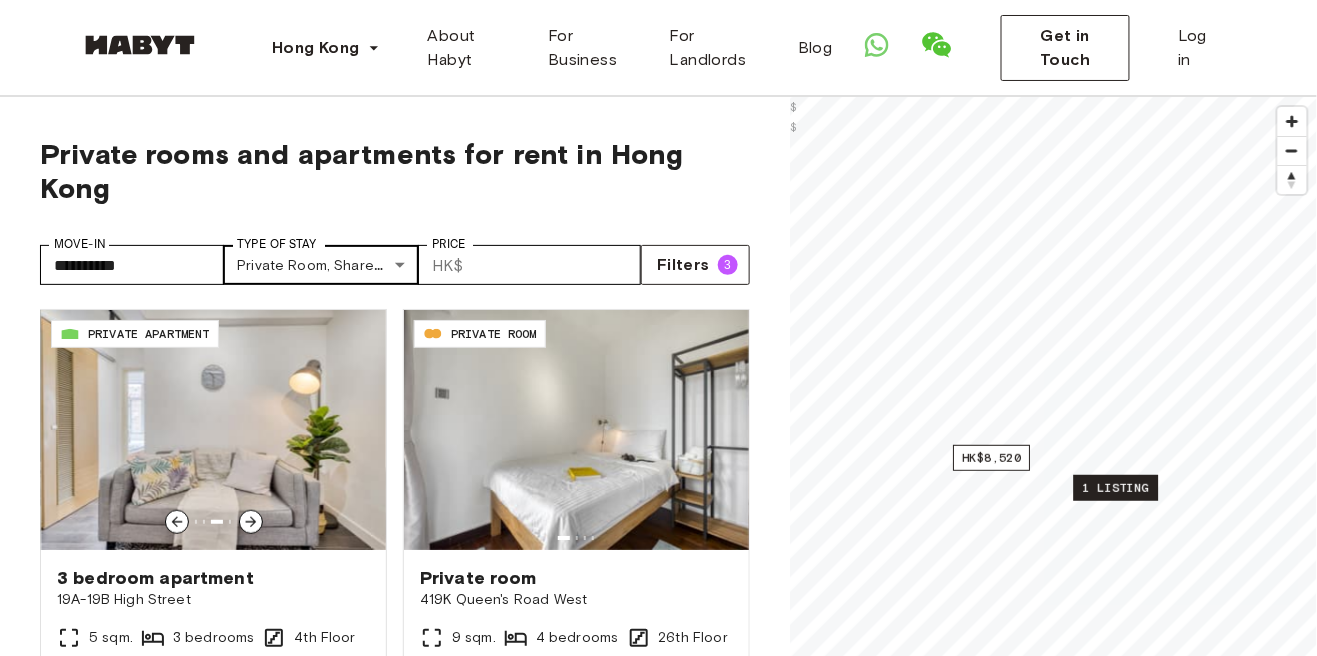 click on "**********" at bounding box center [658, 2352] 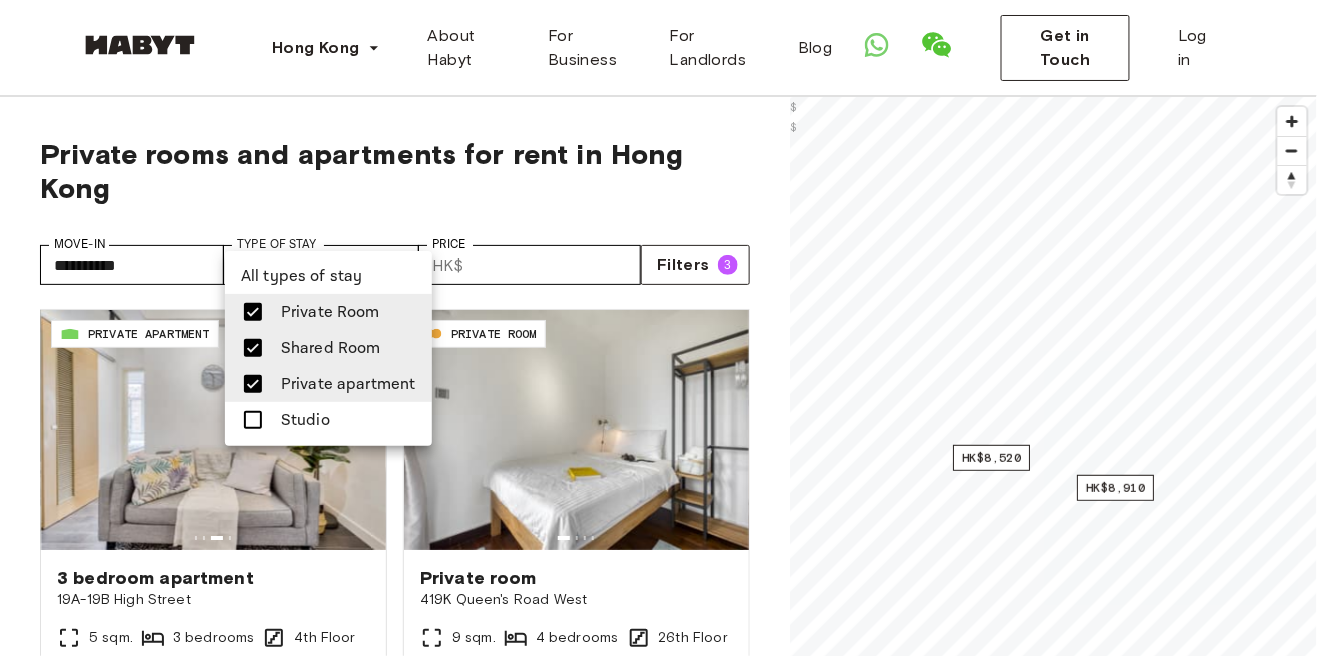 click on "Studio" at bounding box center (305, 420) 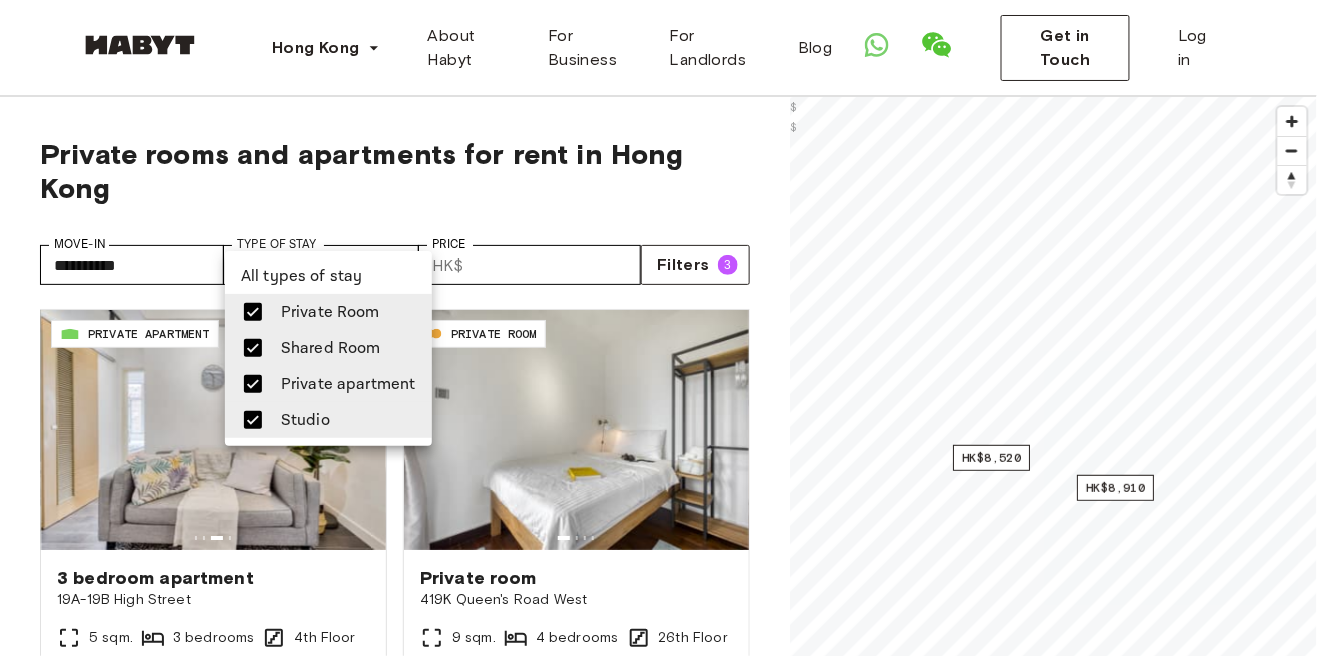 click at bounding box center [658, 328] 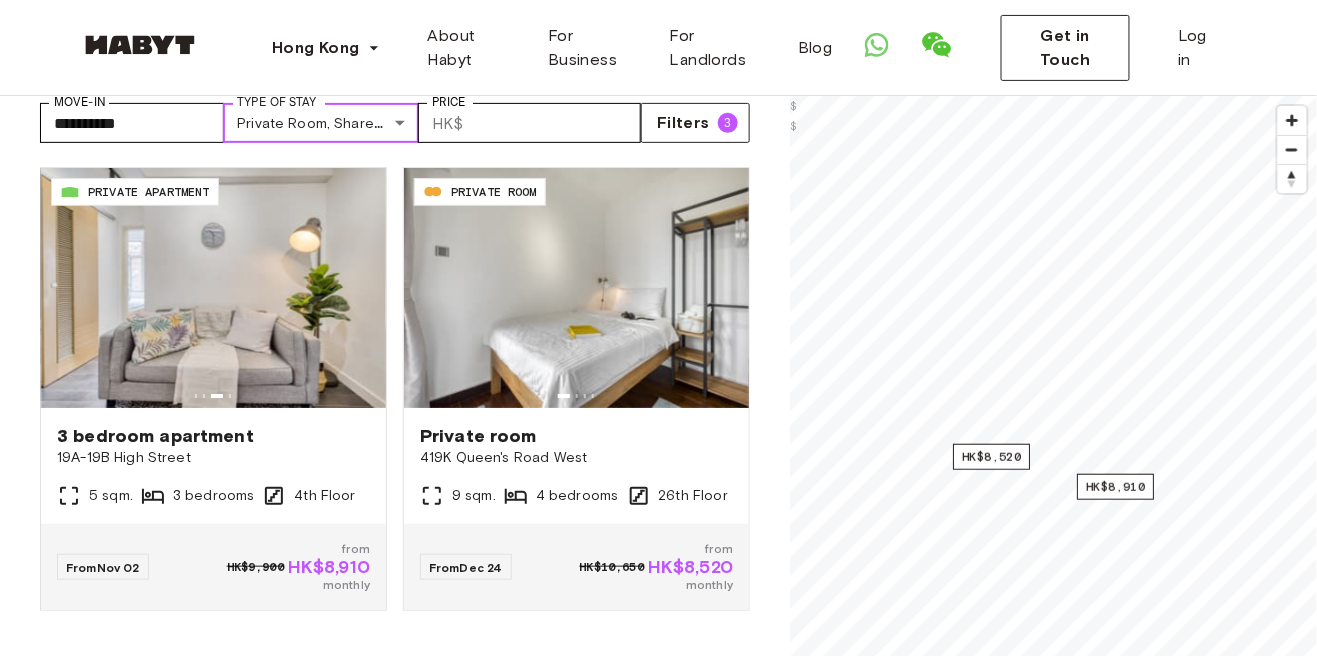 scroll, scrollTop: 0, scrollLeft: 0, axis: both 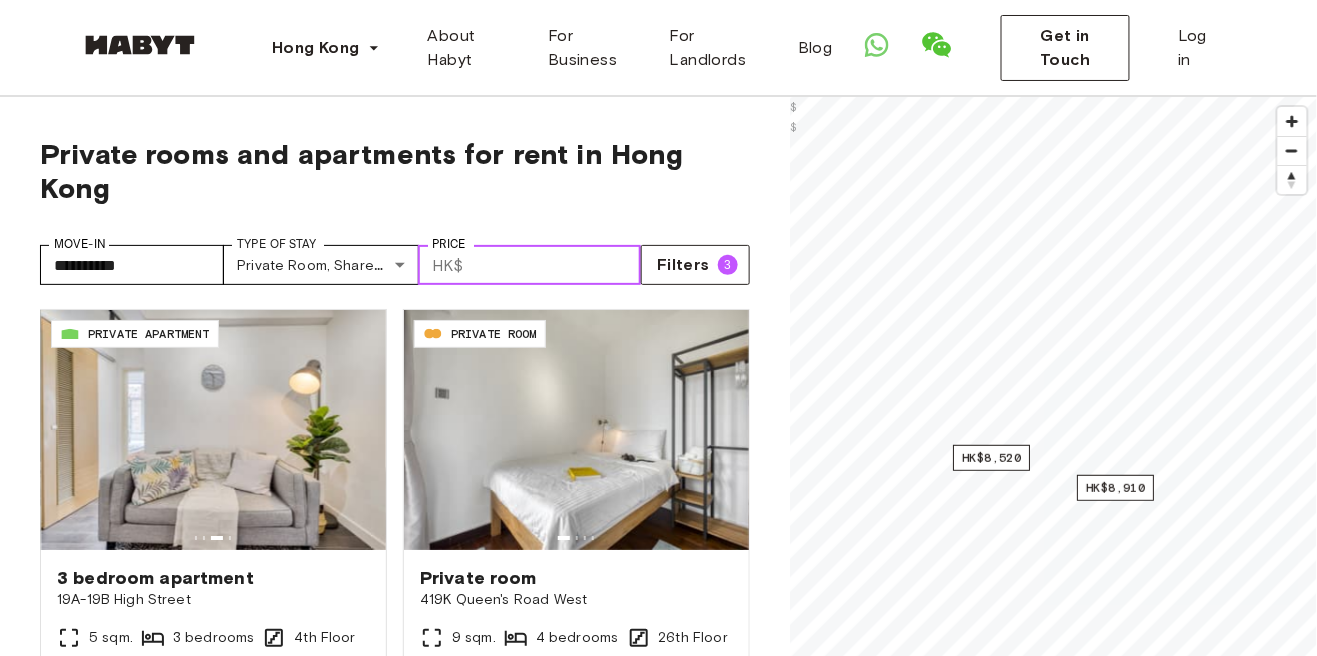 click on "****" at bounding box center (556, 265) 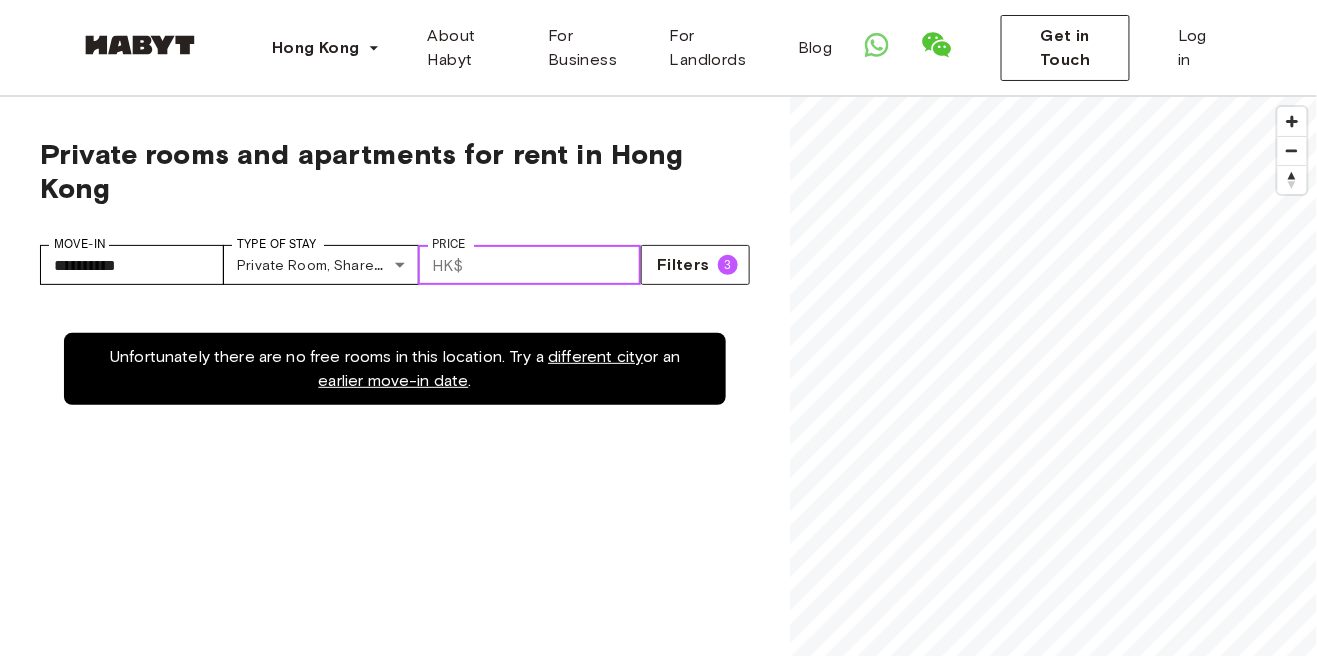 type on "*" 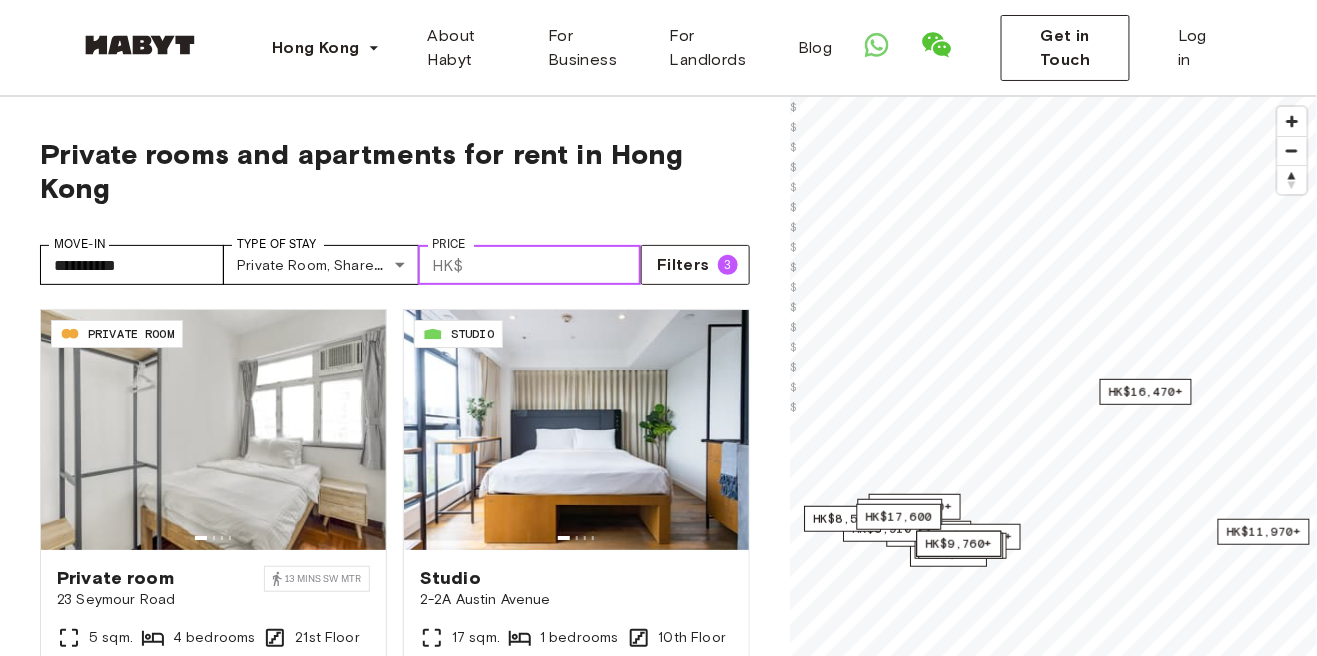 type 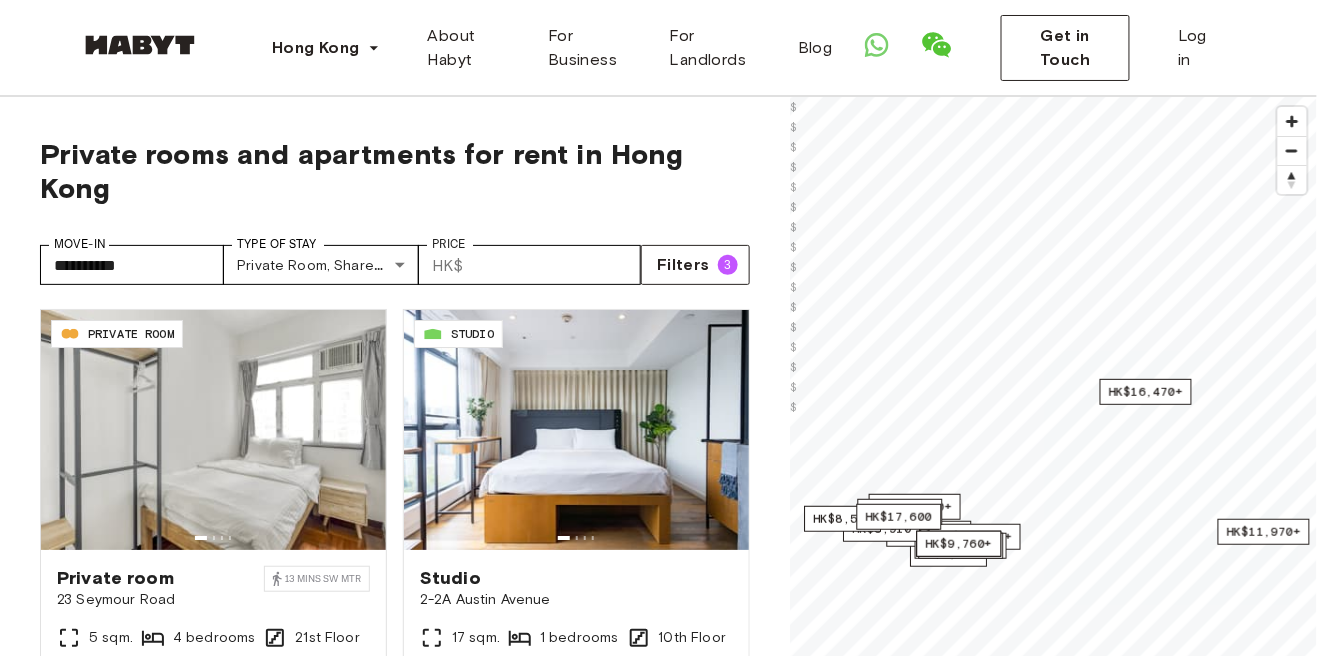click on "**********" at bounding box center (395, 257) 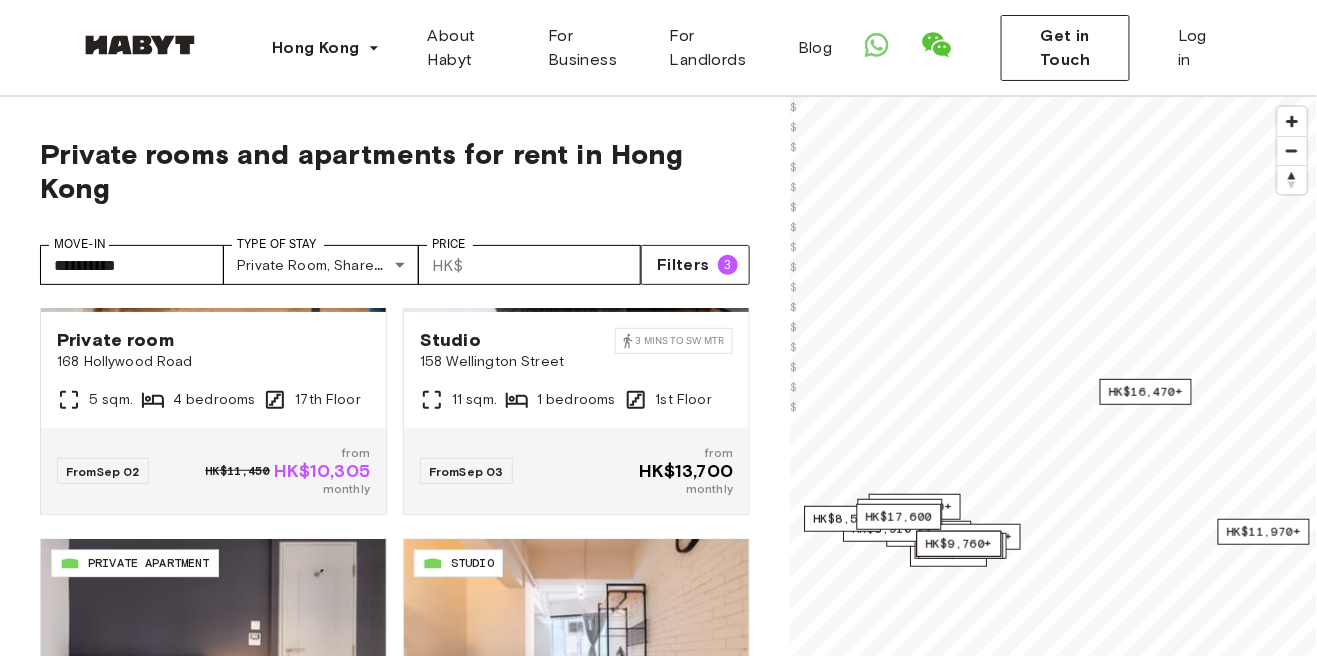 scroll, scrollTop: 1173, scrollLeft: 0, axis: vertical 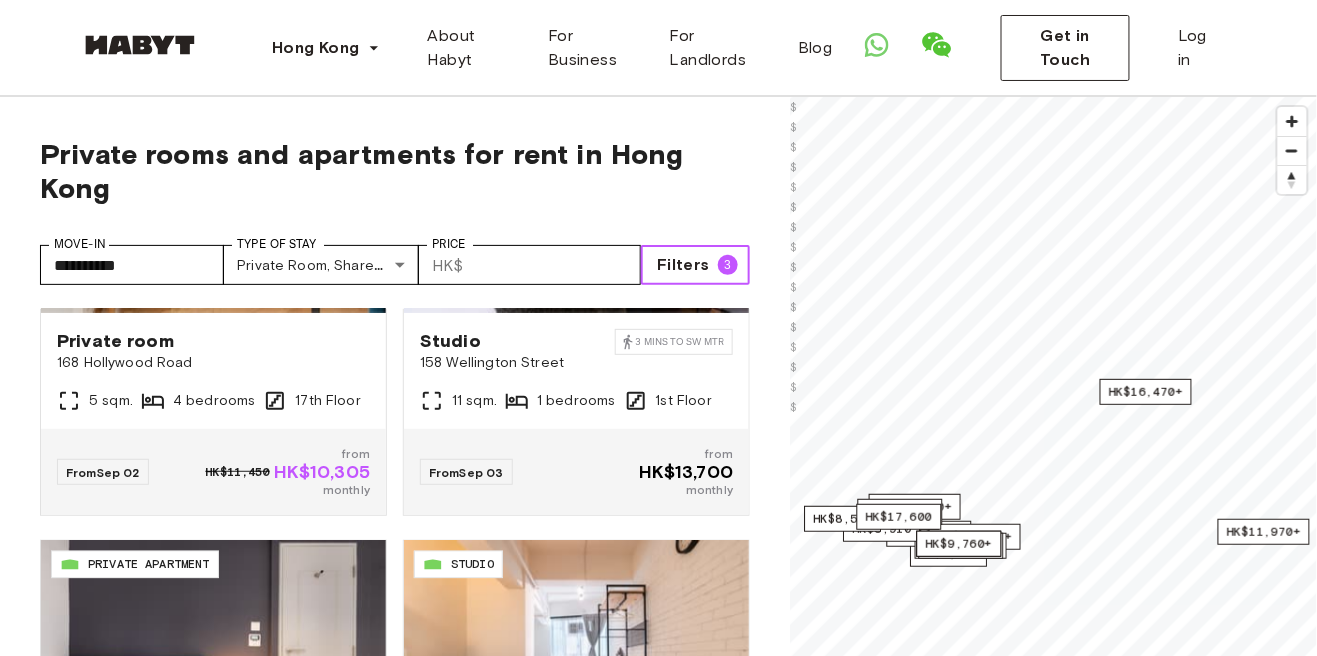 click on "3" at bounding box center (728, 265) 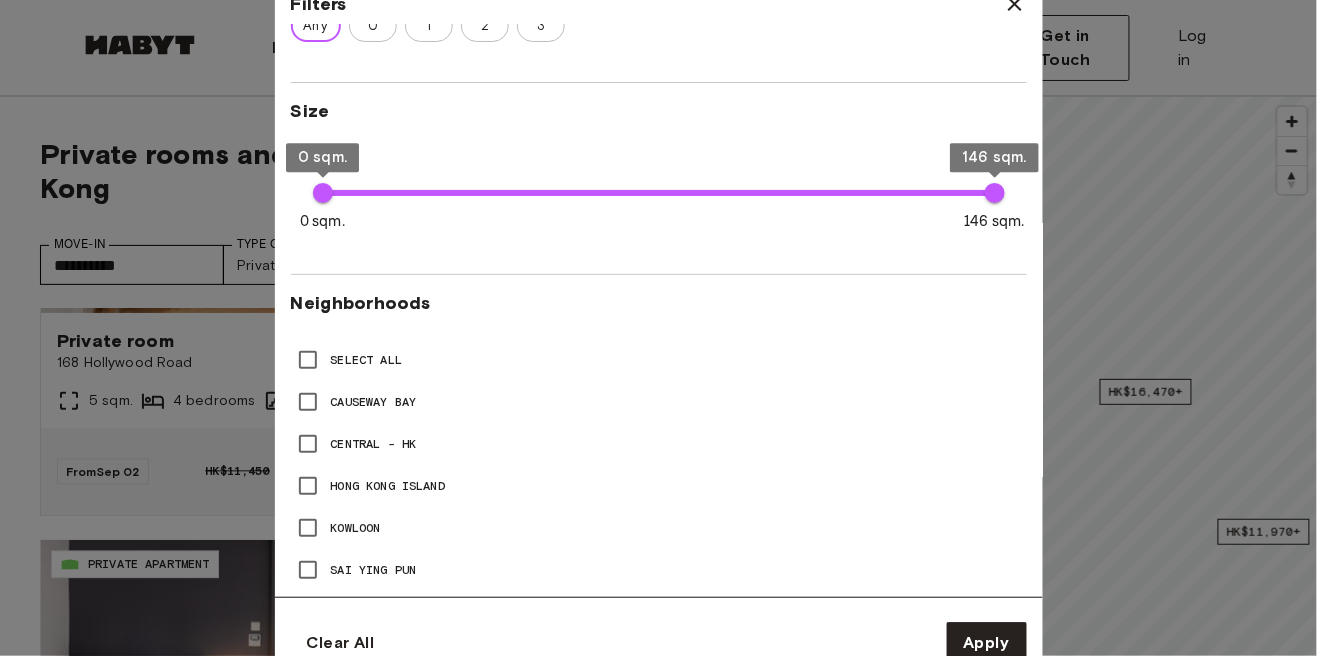 scroll, scrollTop: 682, scrollLeft: 0, axis: vertical 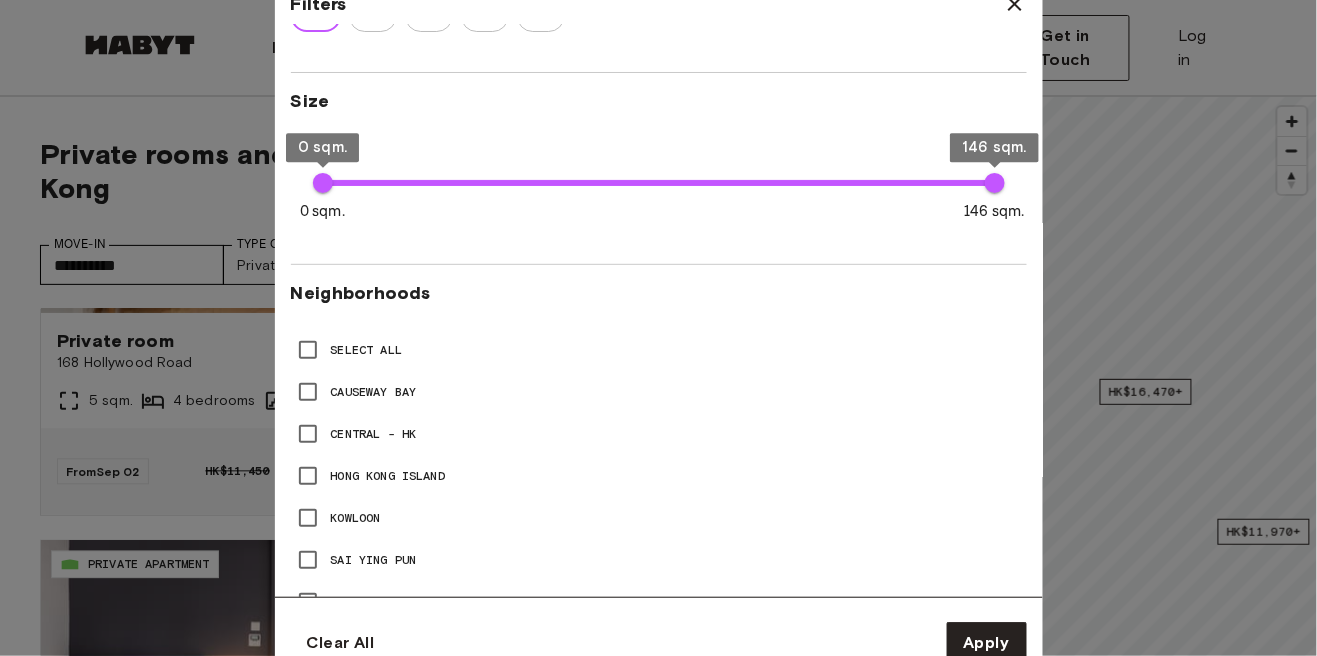 click at bounding box center (658, 328) 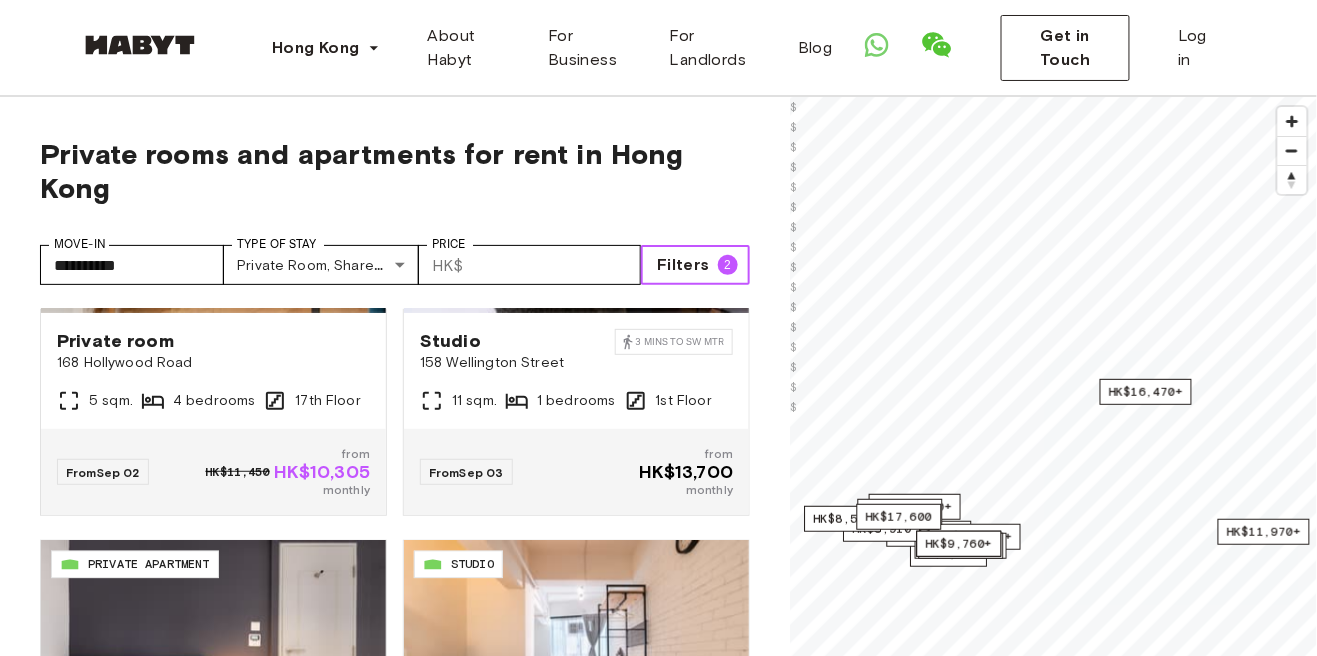 click on "Filters 2" at bounding box center [695, 265] 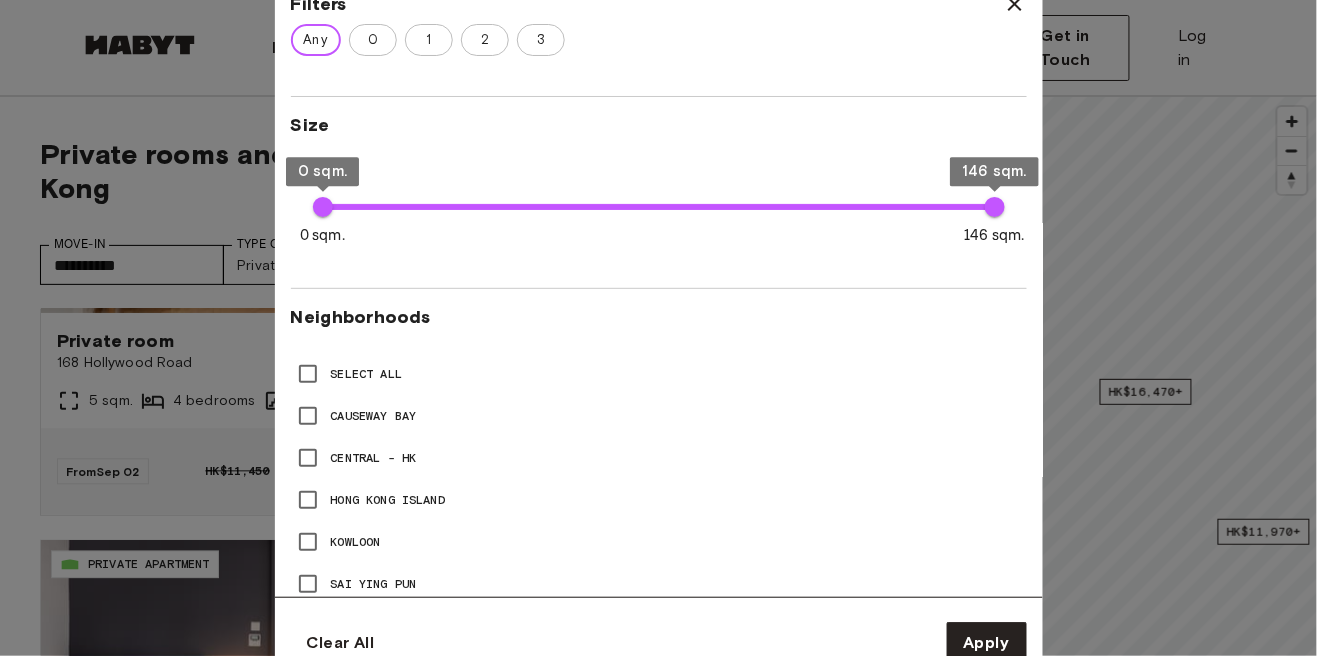 scroll, scrollTop: 747, scrollLeft: 0, axis: vertical 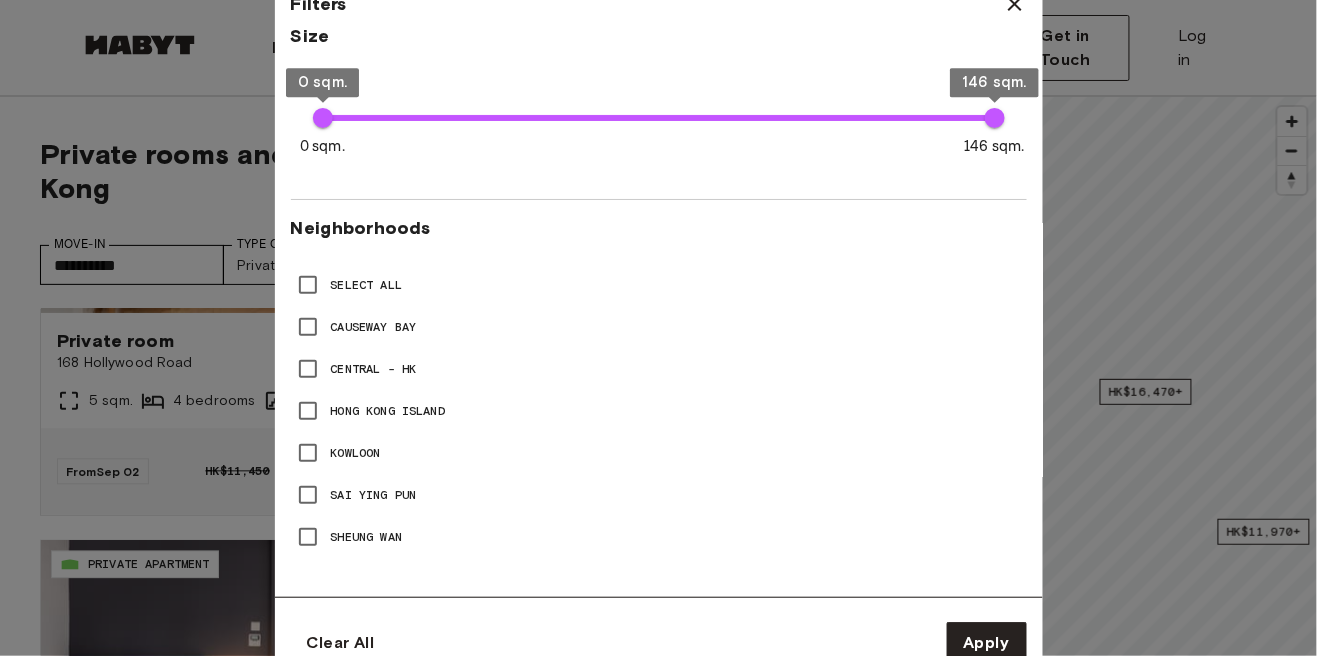 click on "Select All" at bounding box center (367, 285) 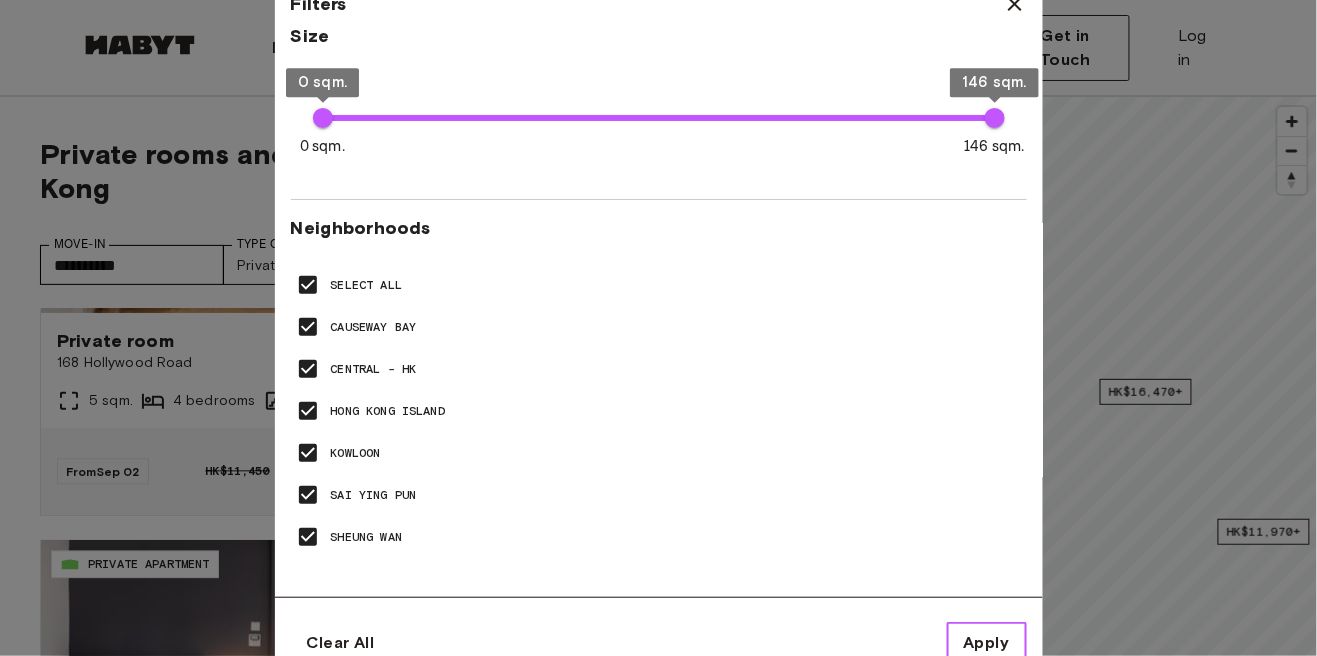 click on "Apply" at bounding box center (987, 643) 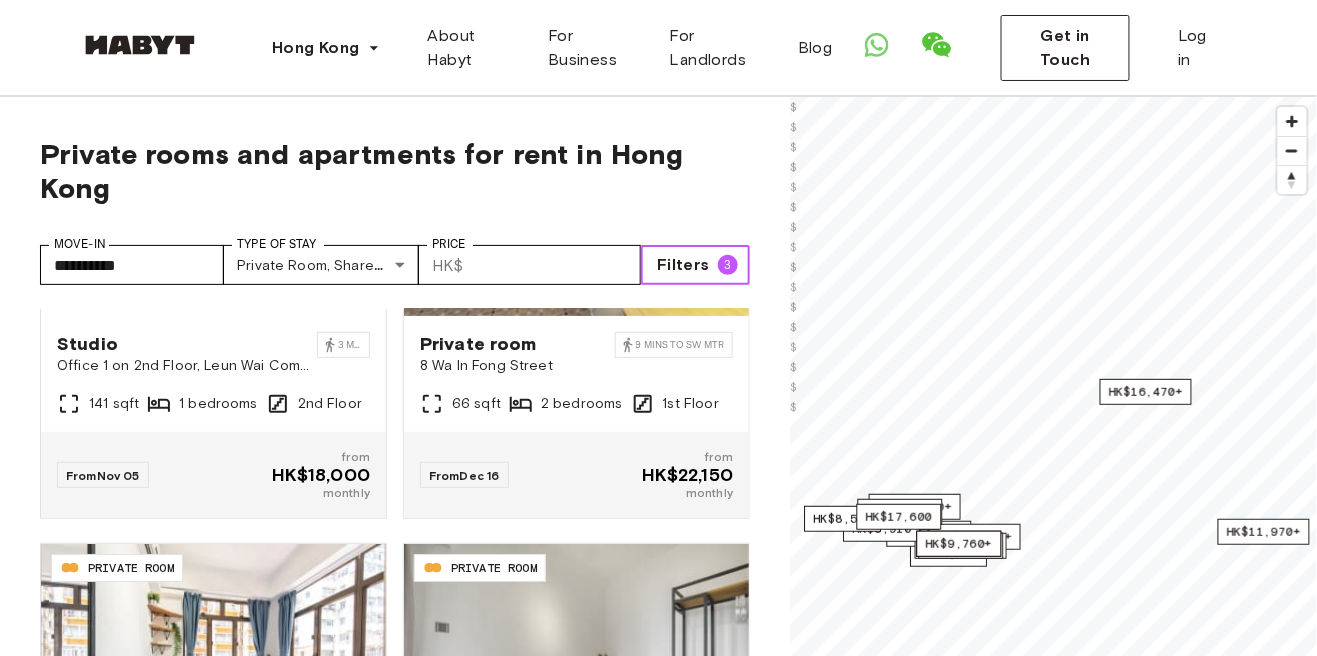 scroll, scrollTop: 4016, scrollLeft: 0, axis: vertical 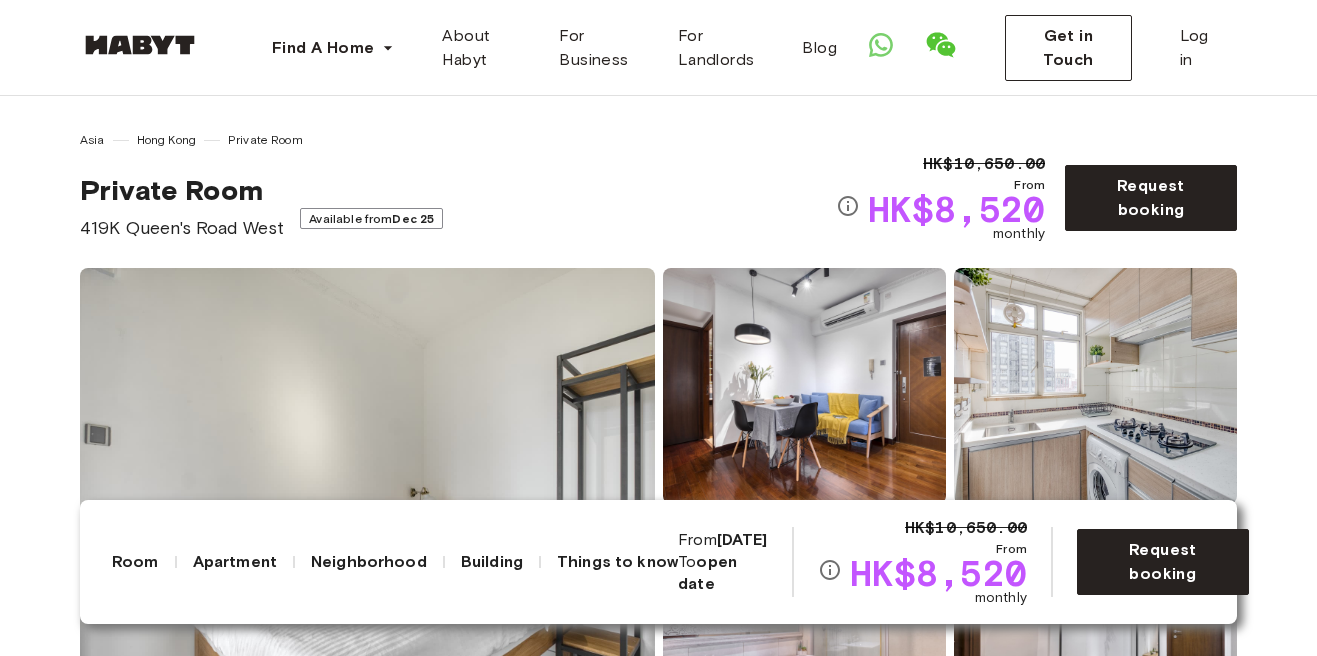 click on "Available from  [MONTH] [DAY]" at bounding box center [371, 223] 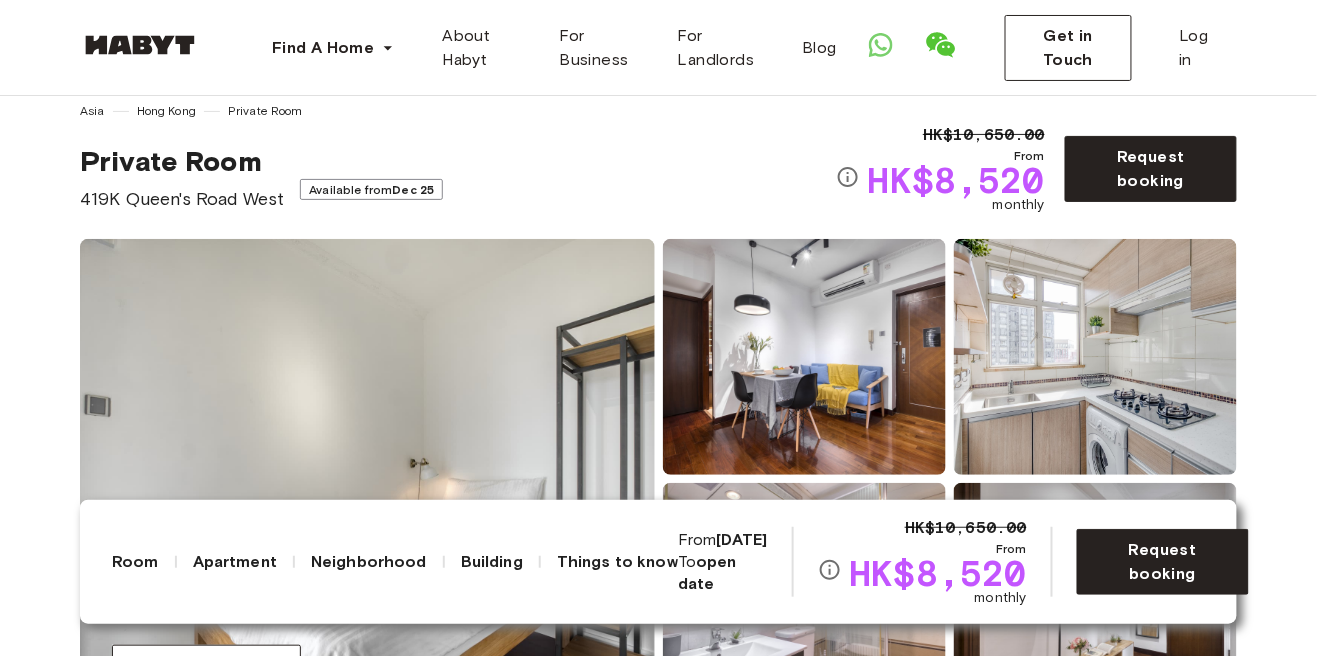 scroll, scrollTop: 29, scrollLeft: 0, axis: vertical 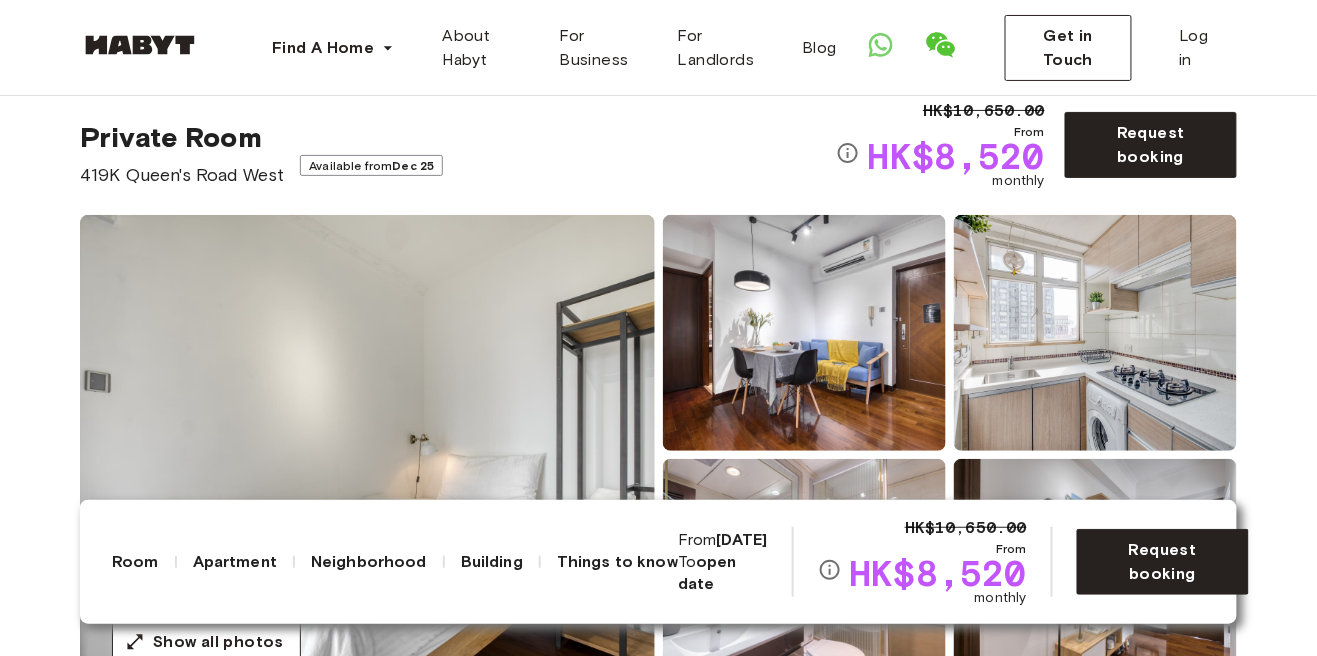 click on "Things to know" at bounding box center (617, 562) 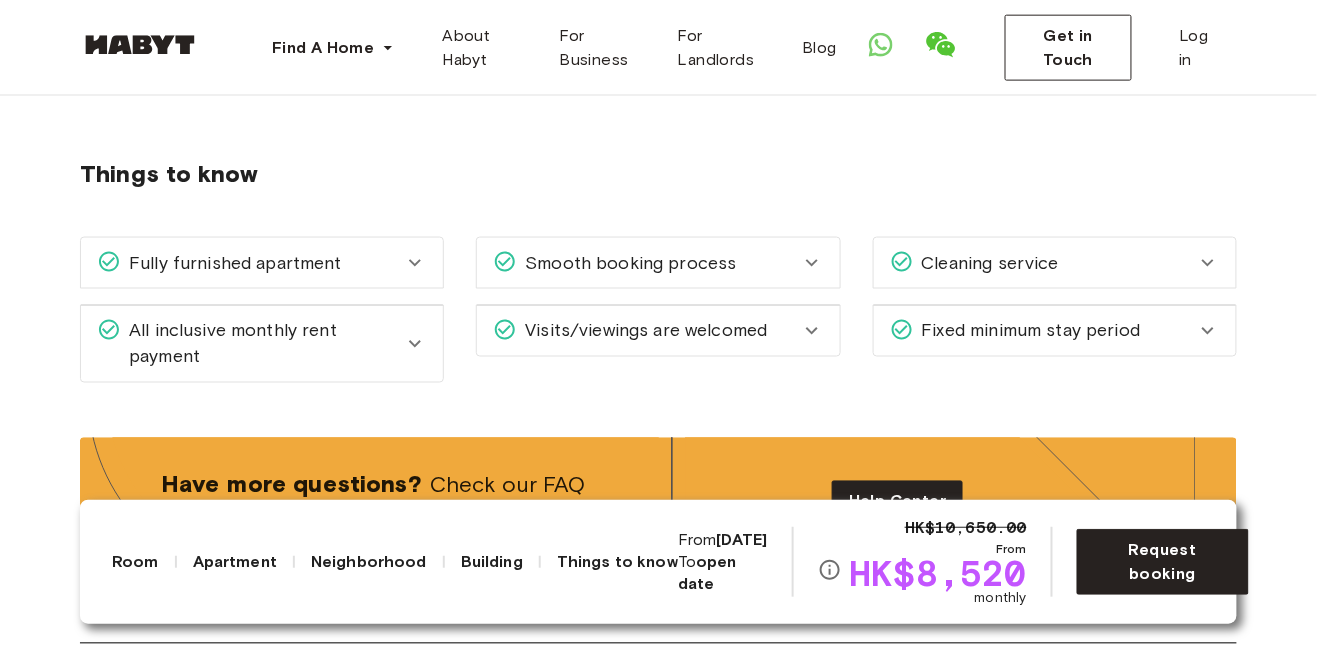 click 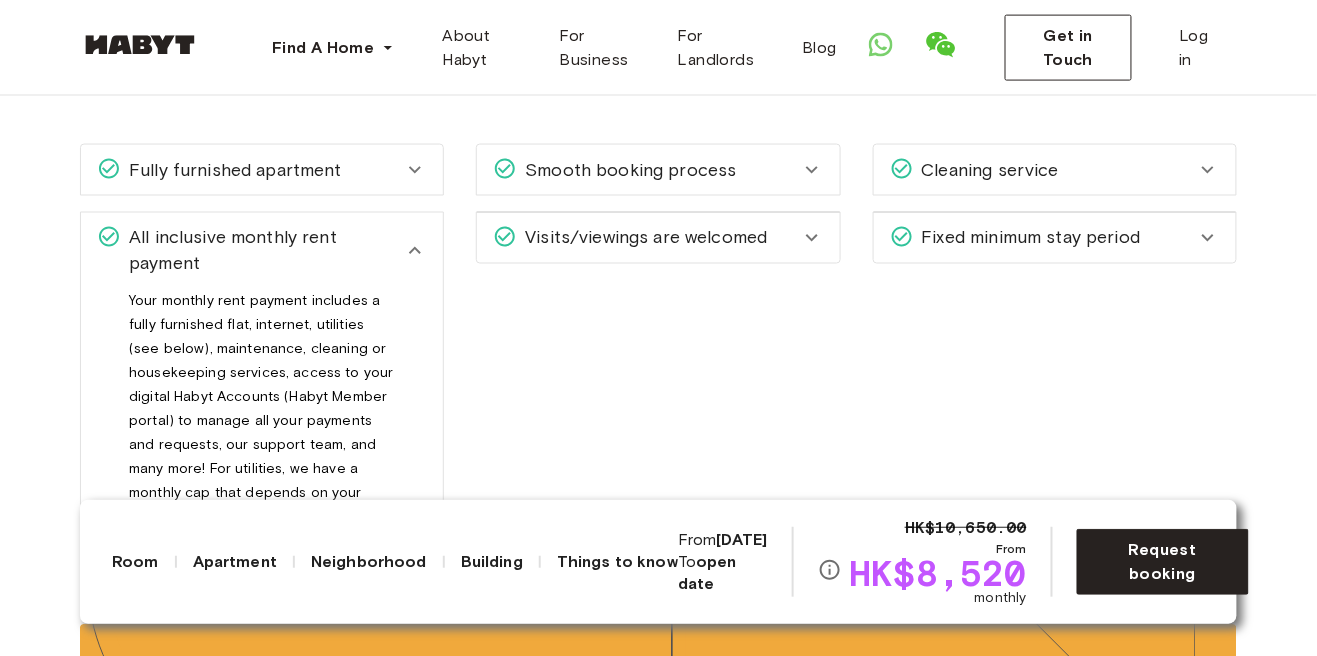 scroll, scrollTop: 2812, scrollLeft: 0, axis: vertical 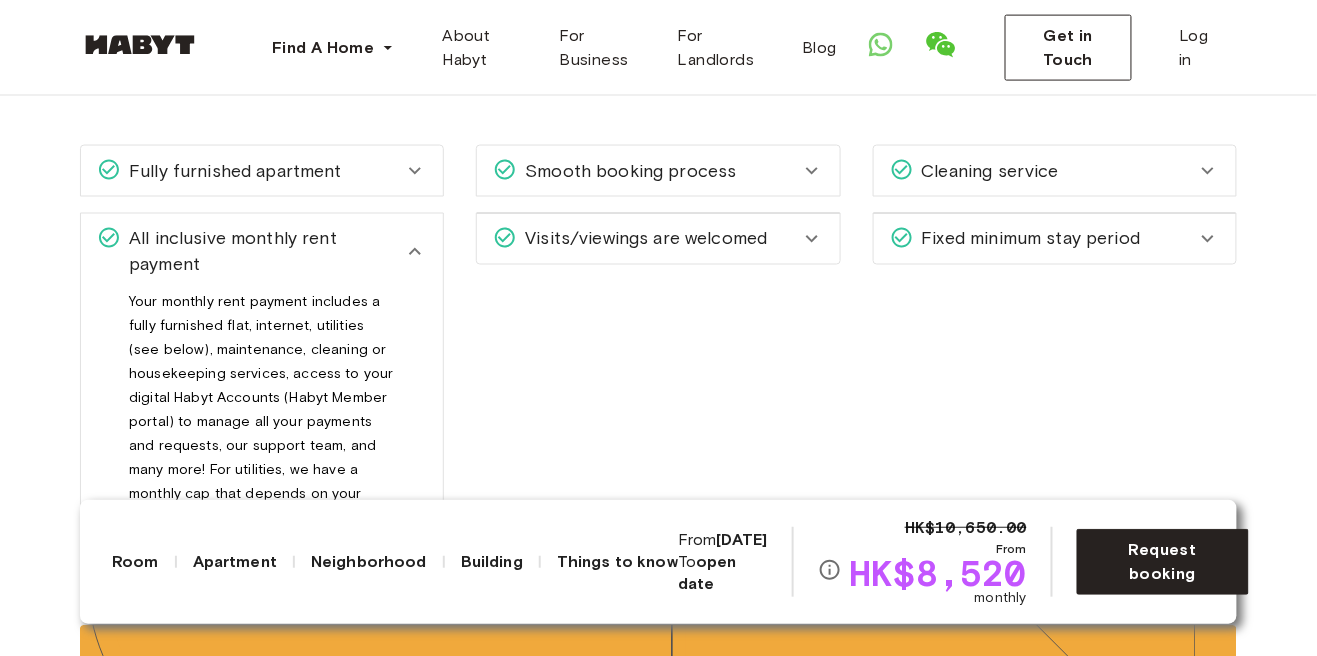 click 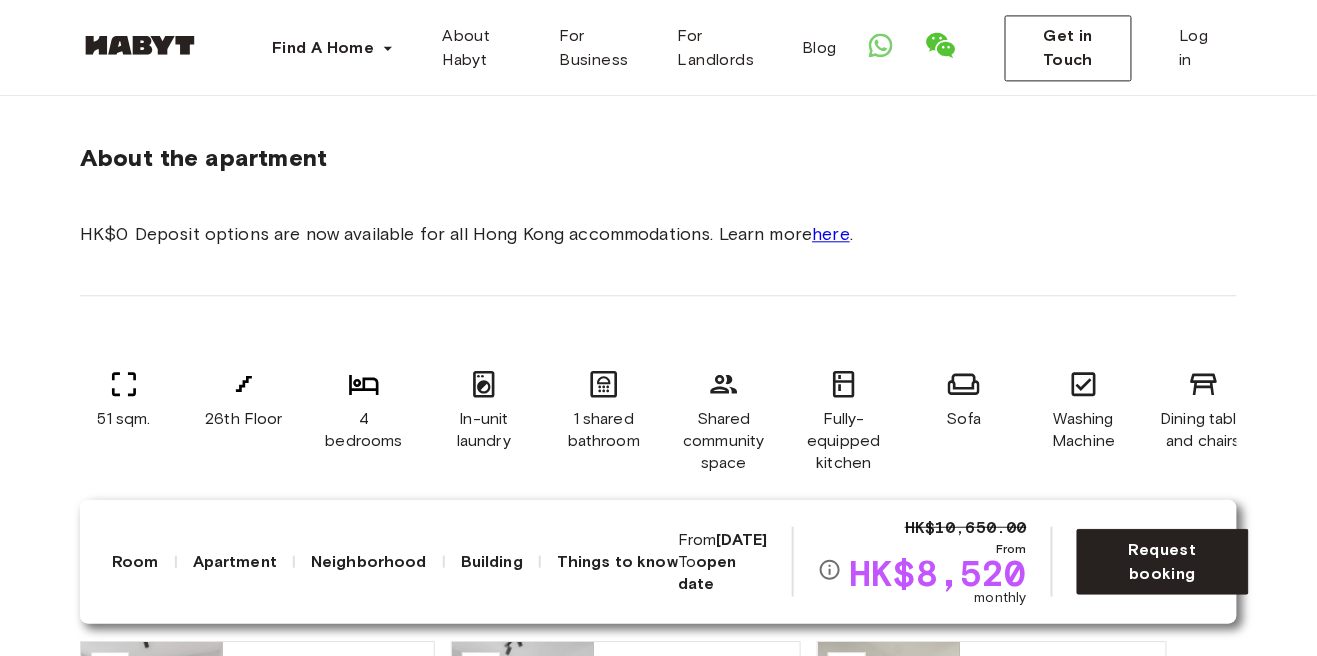 scroll, scrollTop: 1184, scrollLeft: 0, axis: vertical 